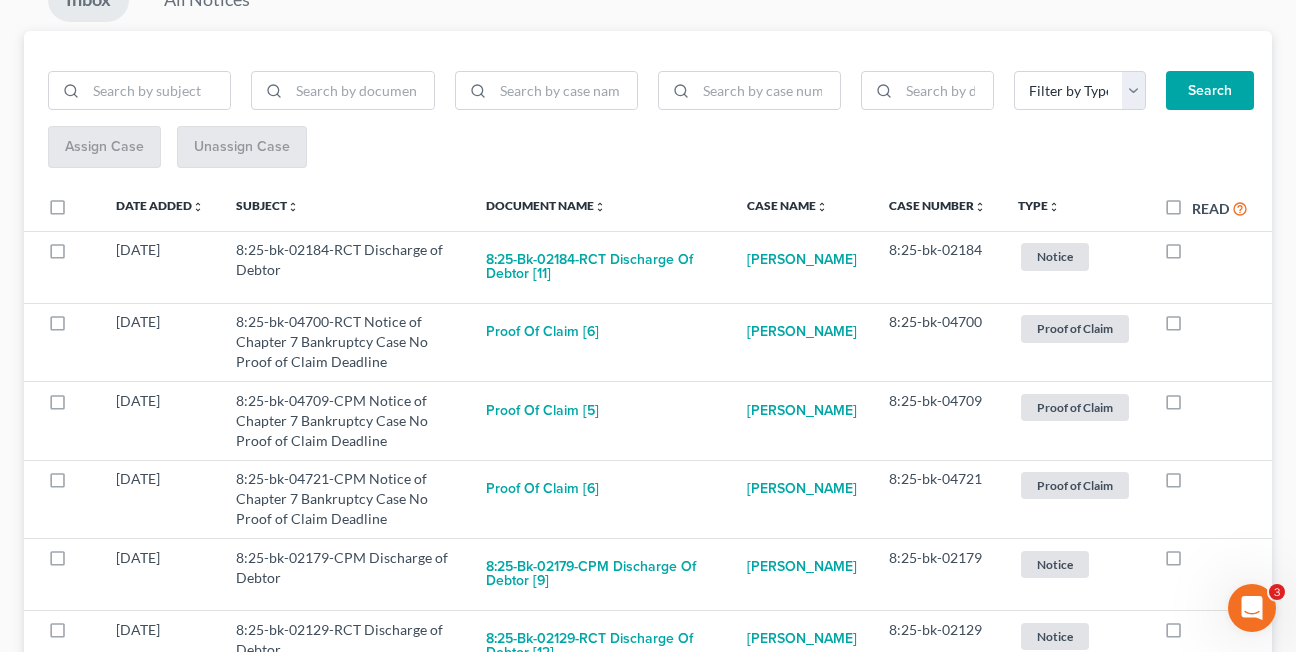 scroll, scrollTop: 0, scrollLeft: 0, axis: both 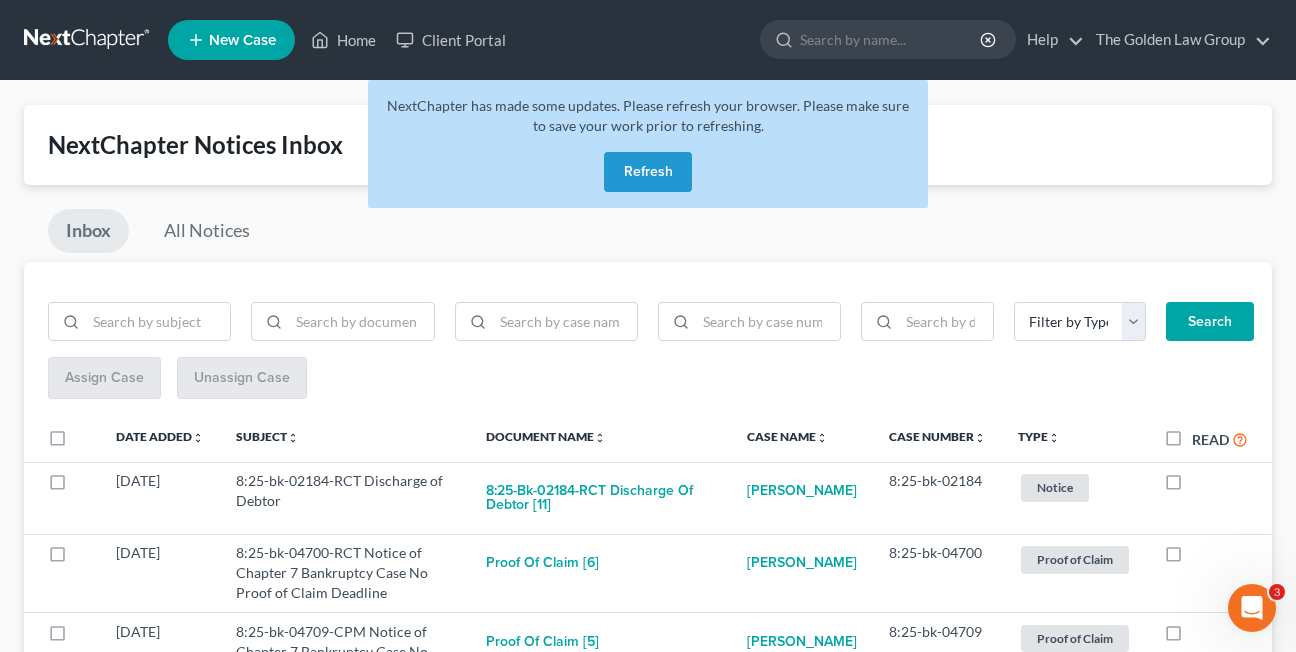 click on "Refresh" at bounding box center (648, 172) 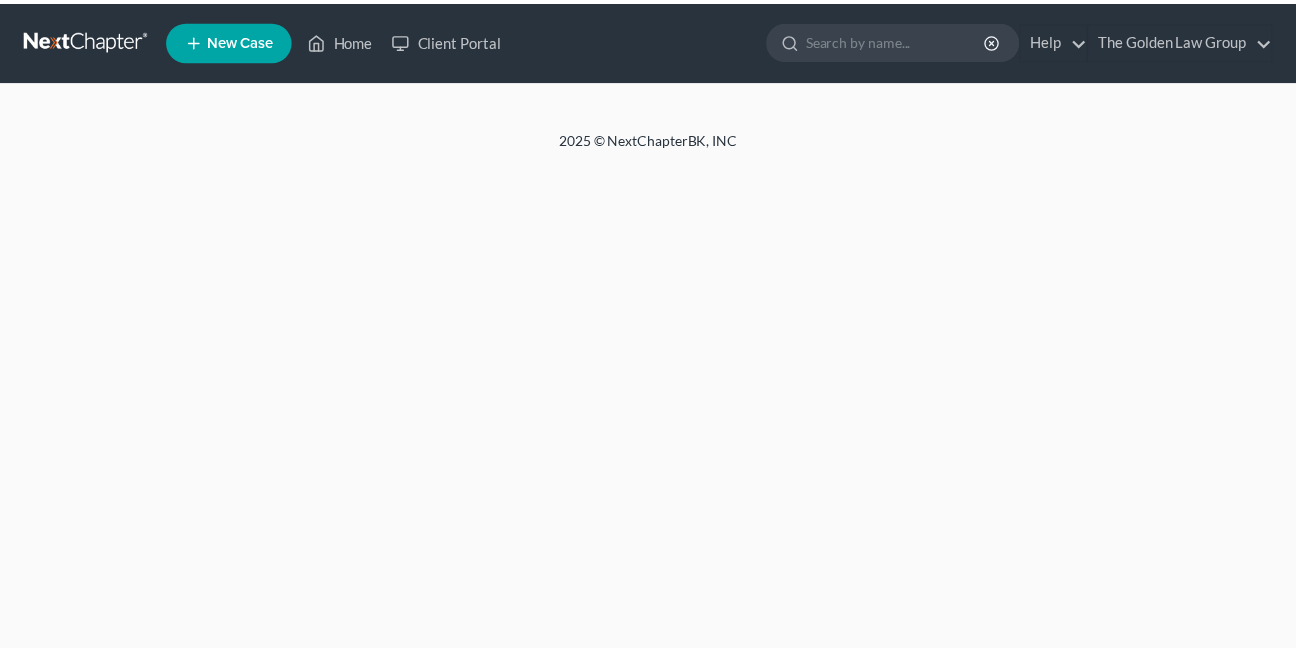 scroll, scrollTop: 0, scrollLeft: 0, axis: both 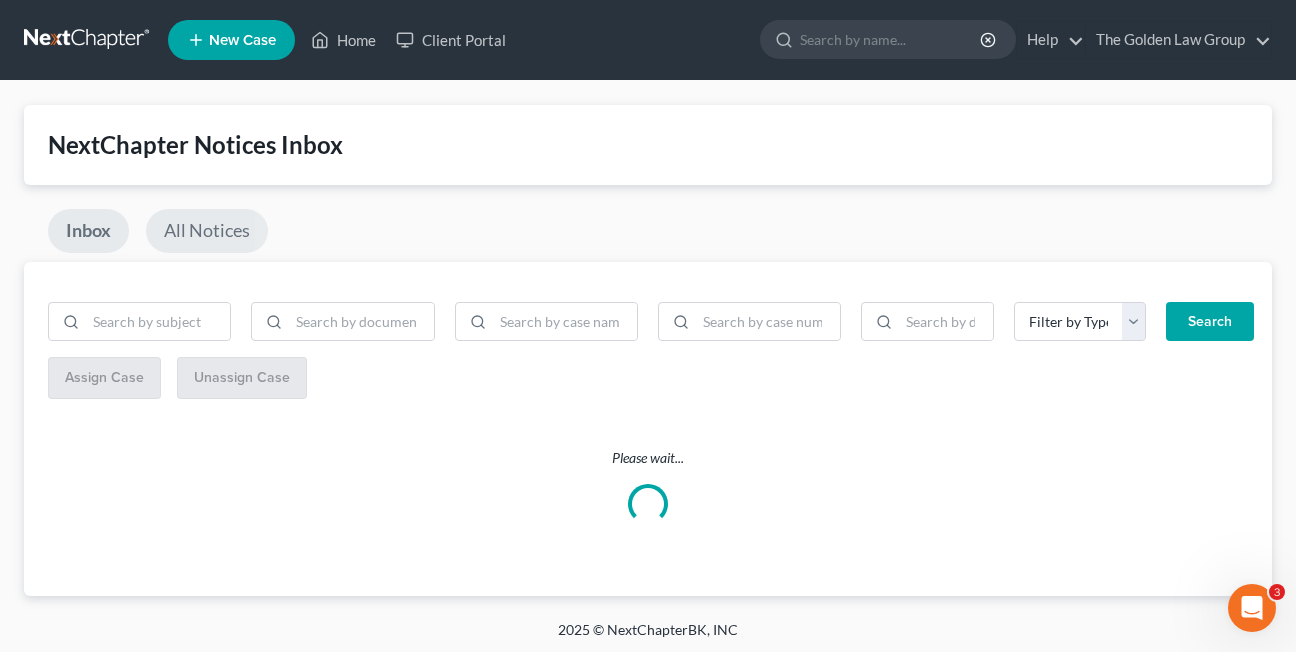 click on "All Notices" at bounding box center [207, 231] 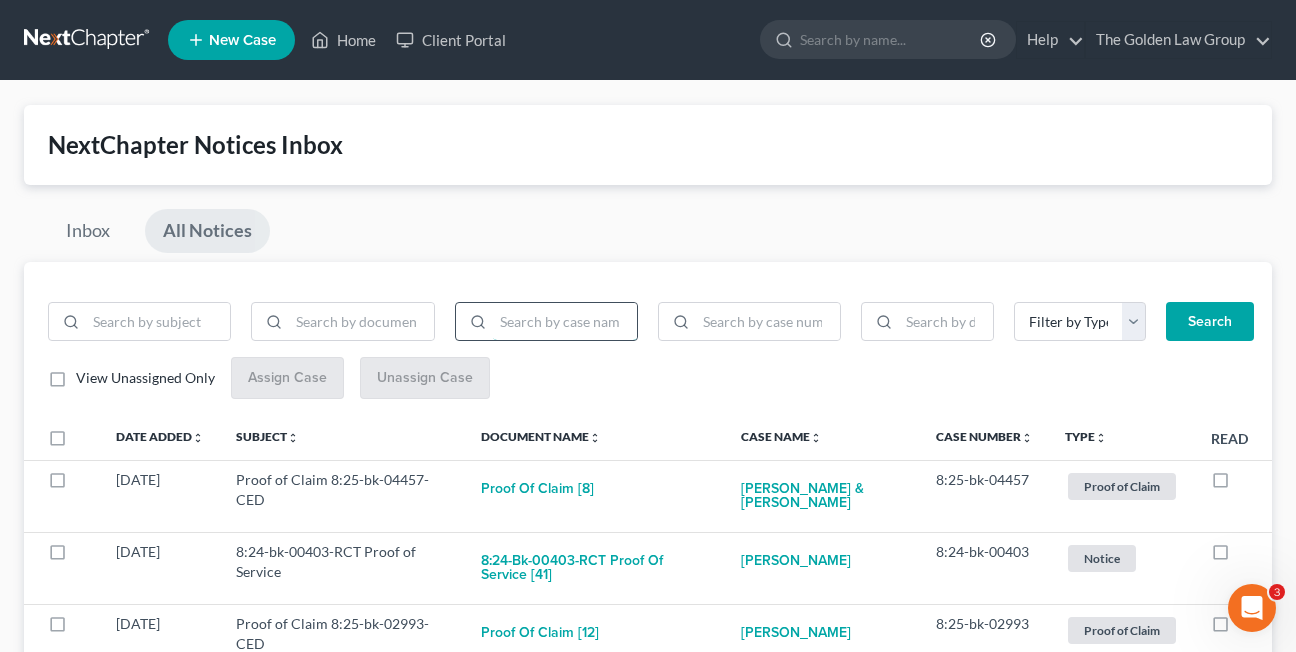 click at bounding box center [565, 322] 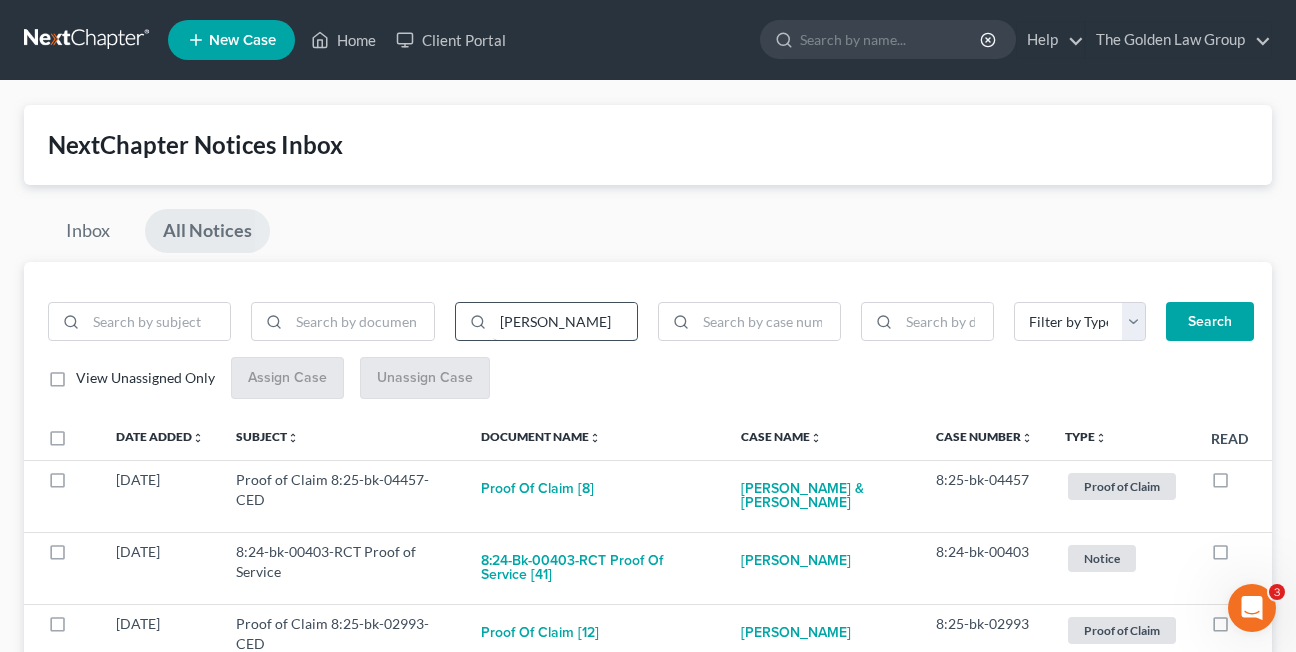 click on "Search" at bounding box center [1210, 322] 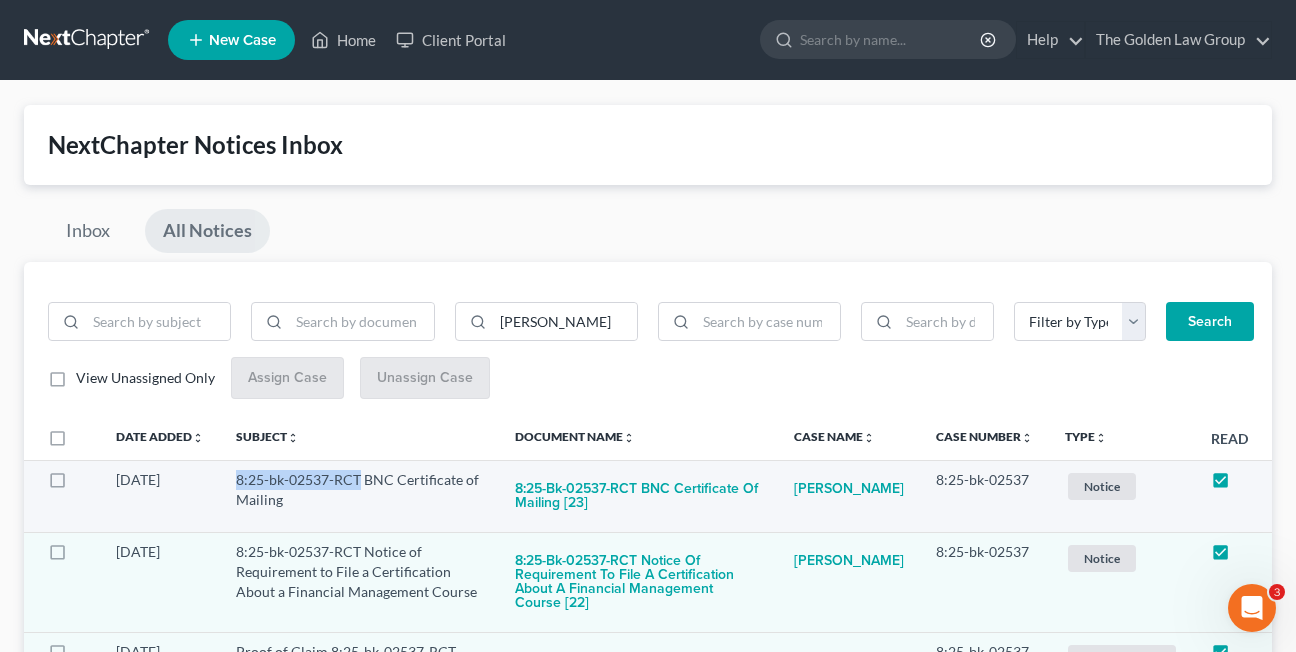 drag, startPoint x: 238, startPoint y: 481, endPoint x: 361, endPoint y: 482, distance: 123.00407 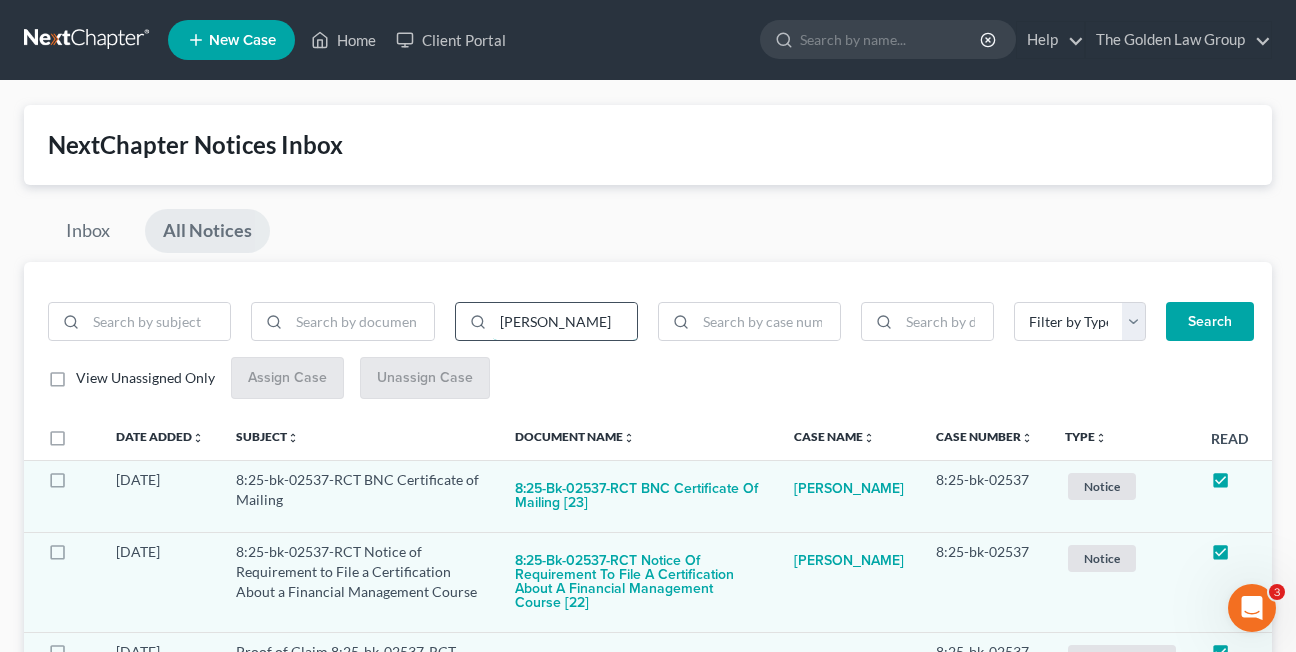 drag, startPoint x: 551, startPoint y: 323, endPoint x: 482, endPoint y: 323, distance: 69 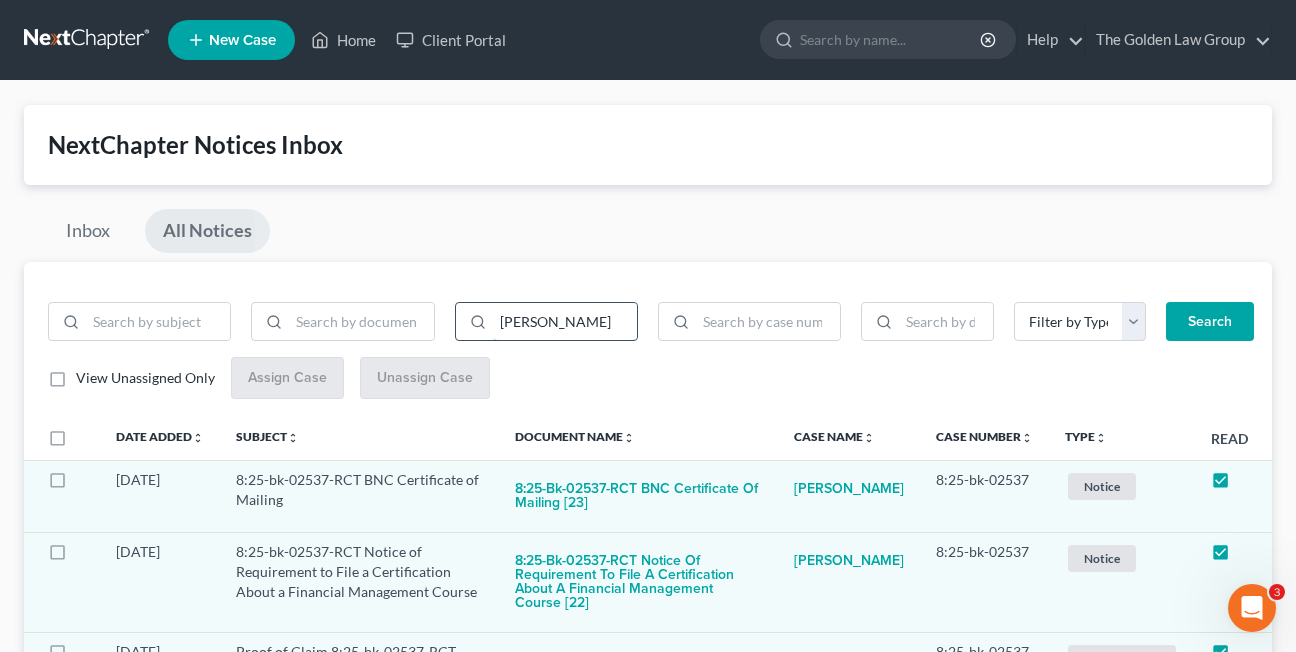 click on "Search" at bounding box center (1210, 322) 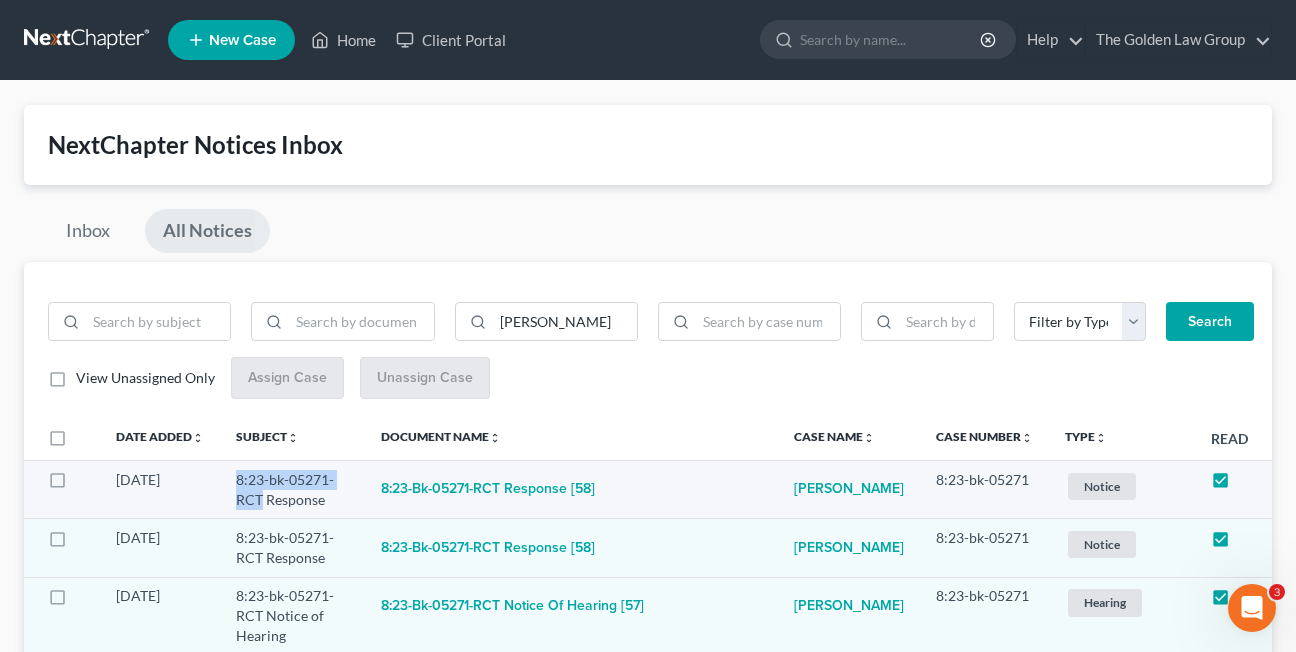 drag, startPoint x: 239, startPoint y: 478, endPoint x: 262, endPoint y: 501, distance: 32.526913 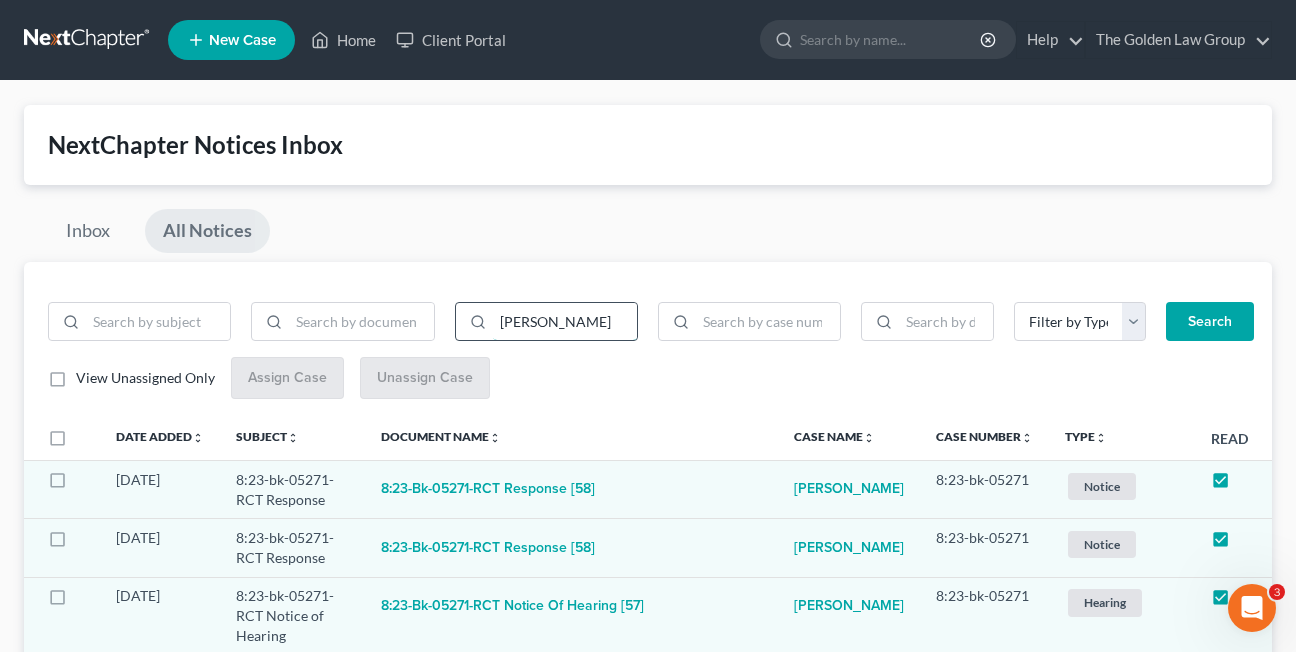 drag, startPoint x: 566, startPoint y: 323, endPoint x: 488, endPoint y: 321, distance: 78.025635 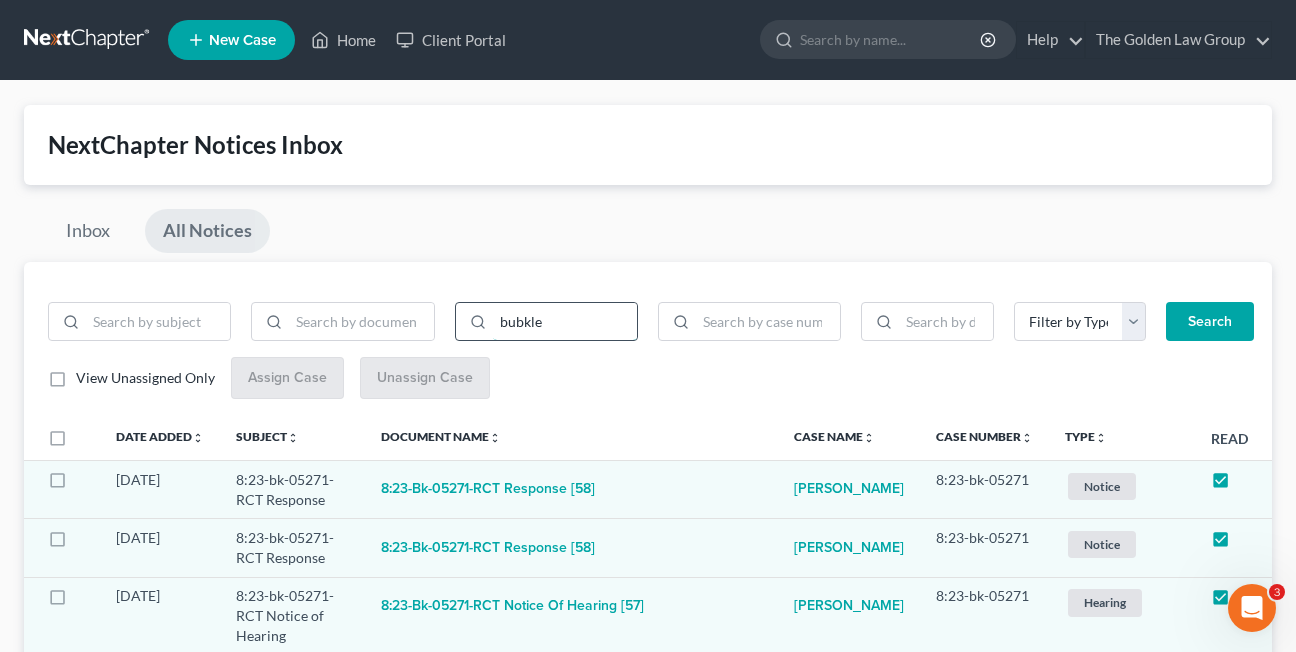 click on "Search" at bounding box center [1210, 322] 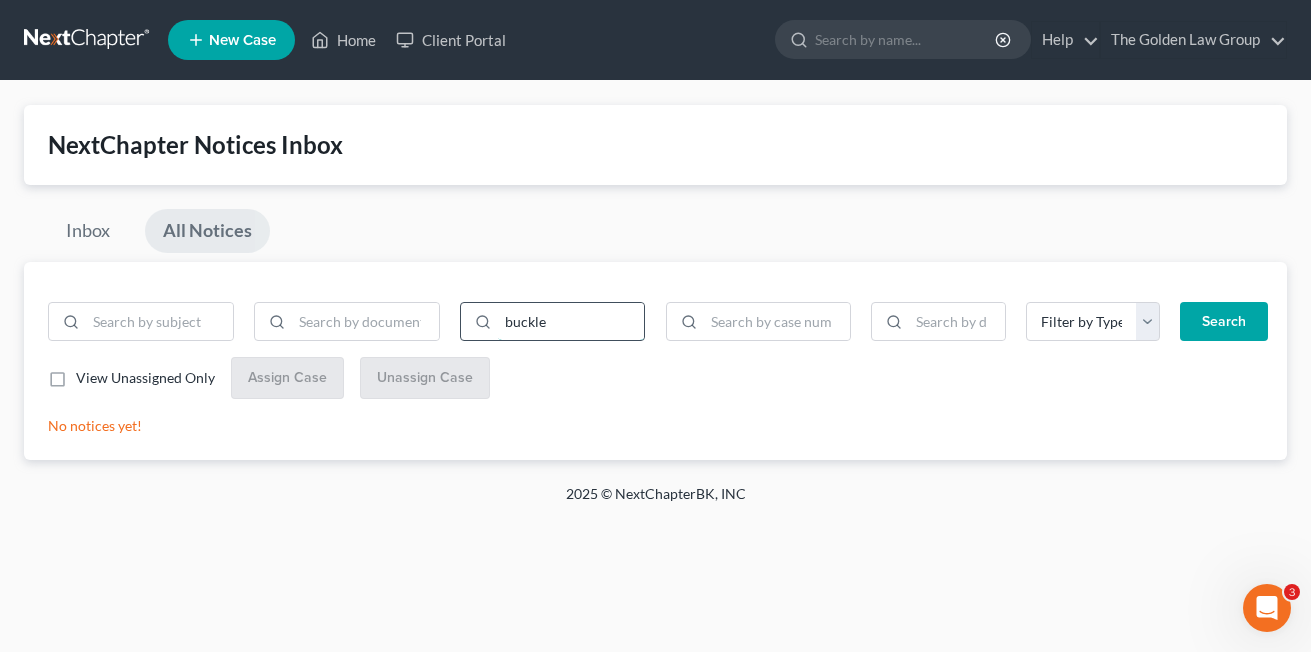 click on "Search" at bounding box center (1224, 322) 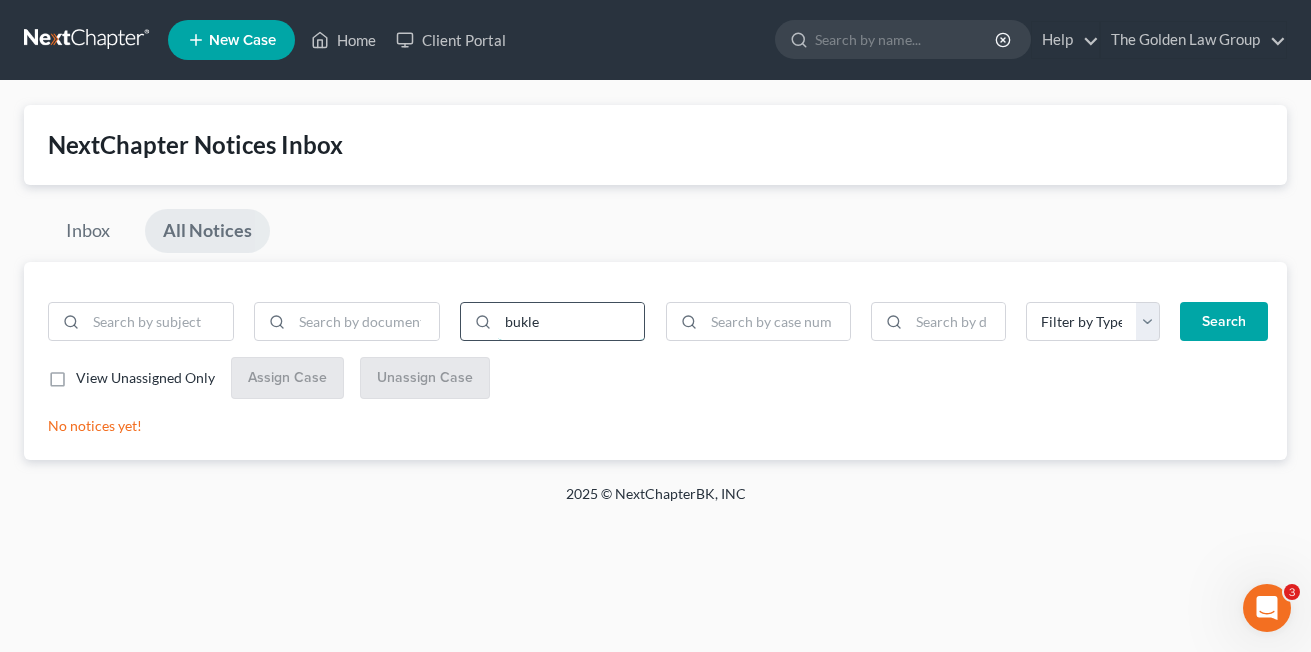click on "Search" at bounding box center (1224, 322) 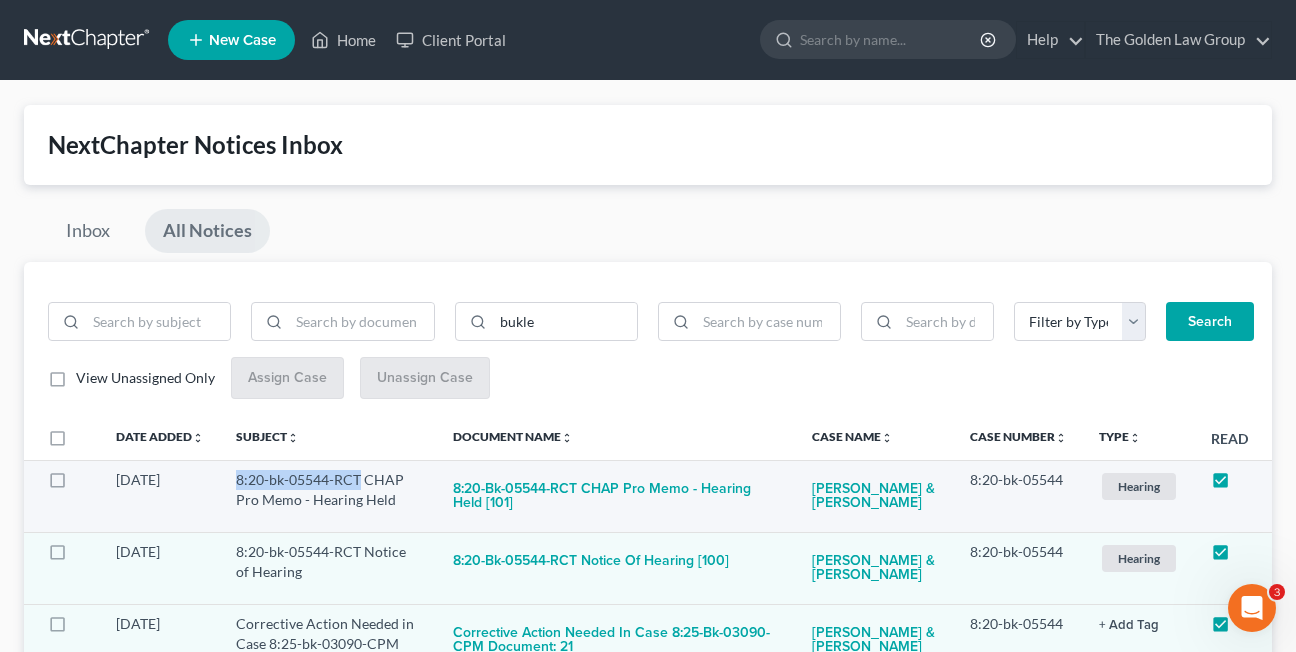 drag, startPoint x: 238, startPoint y: 480, endPoint x: 361, endPoint y: 481, distance: 123.00407 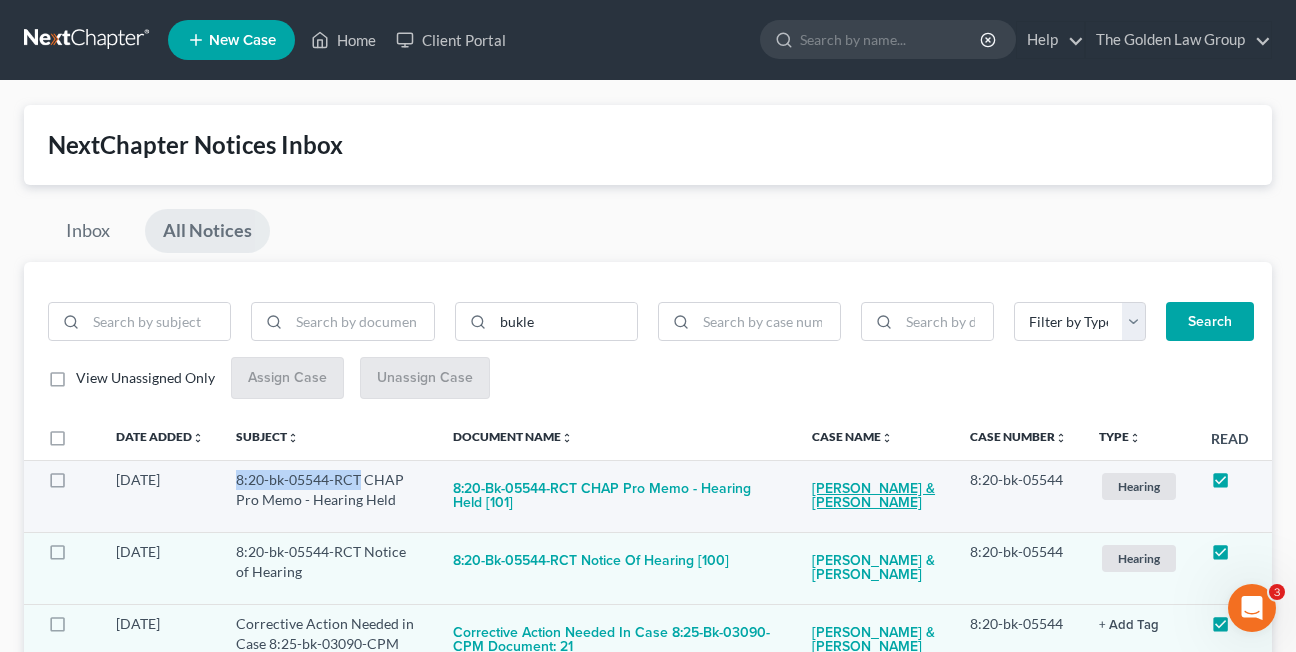 copy on "8:20-bk-05544-RCT" 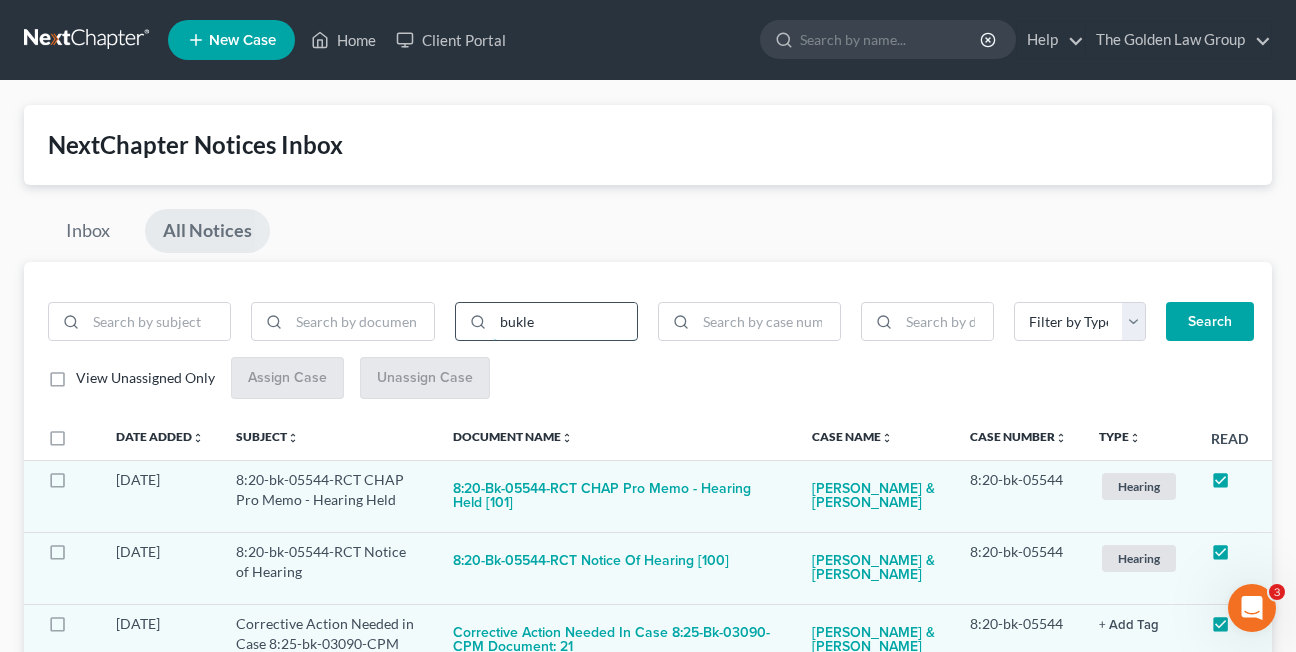 drag, startPoint x: 552, startPoint y: 322, endPoint x: 497, endPoint y: 322, distance: 55 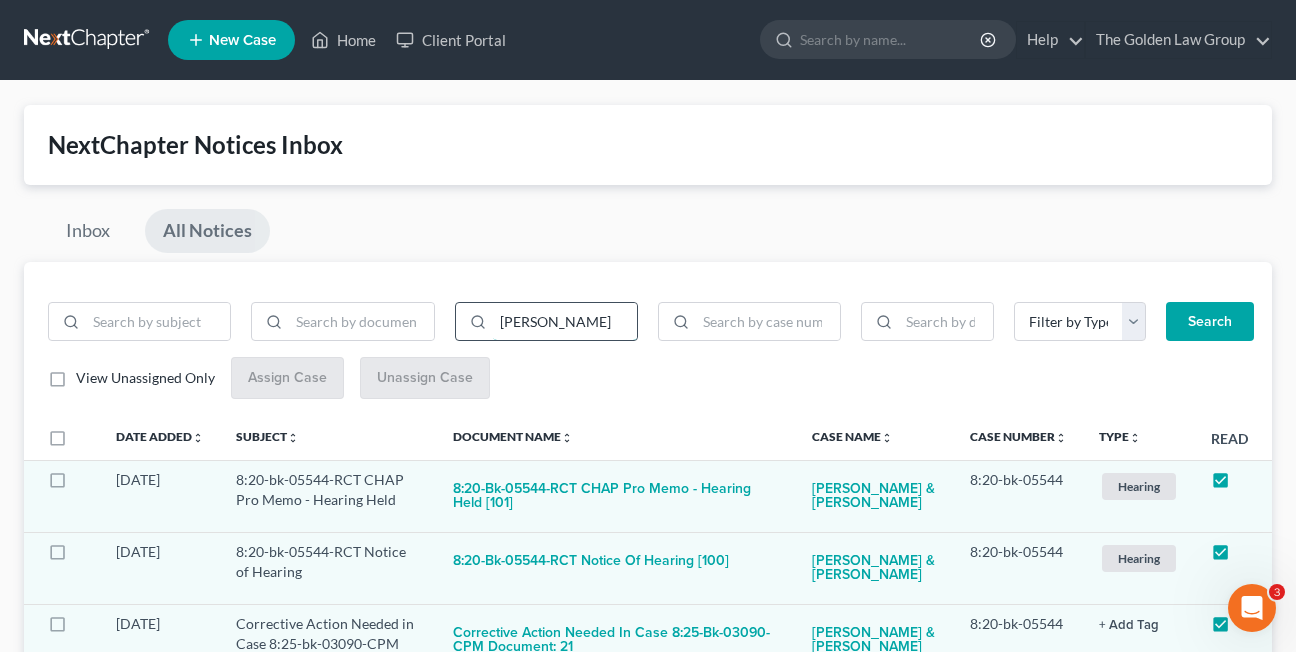click on "Search" at bounding box center [1210, 322] 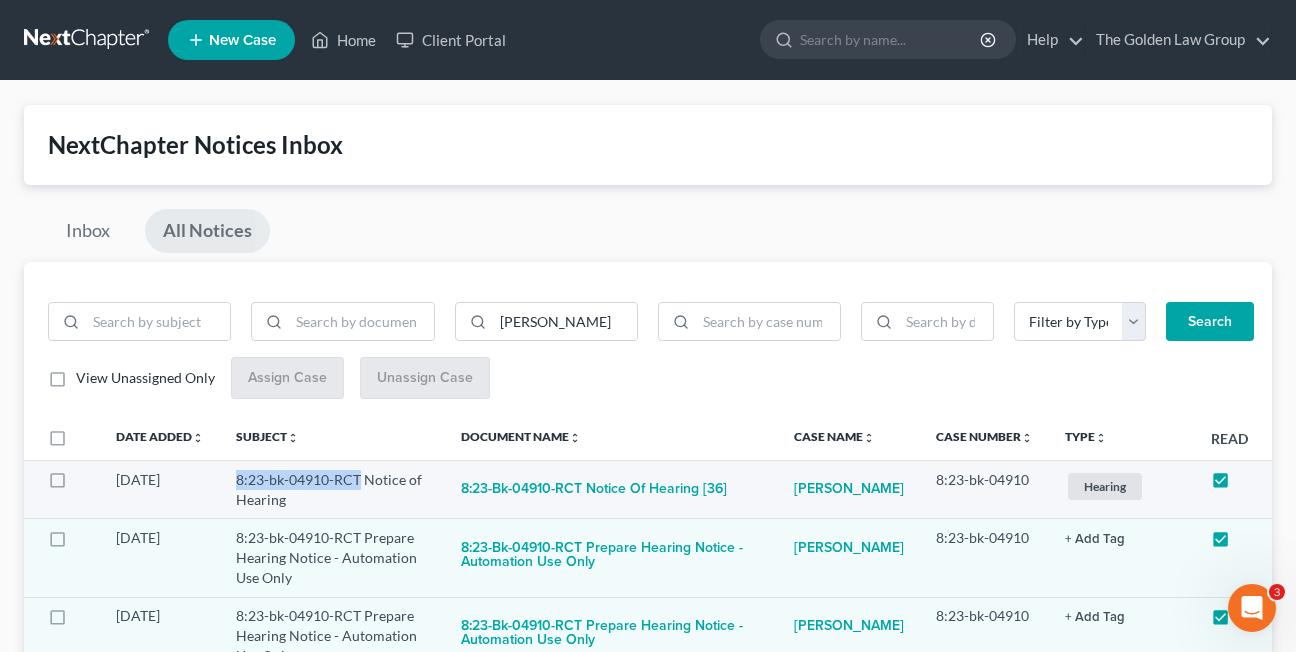 drag, startPoint x: 244, startPoint y: 481, endPoint x: 362, endPoint y: 480, distance: 118.004234 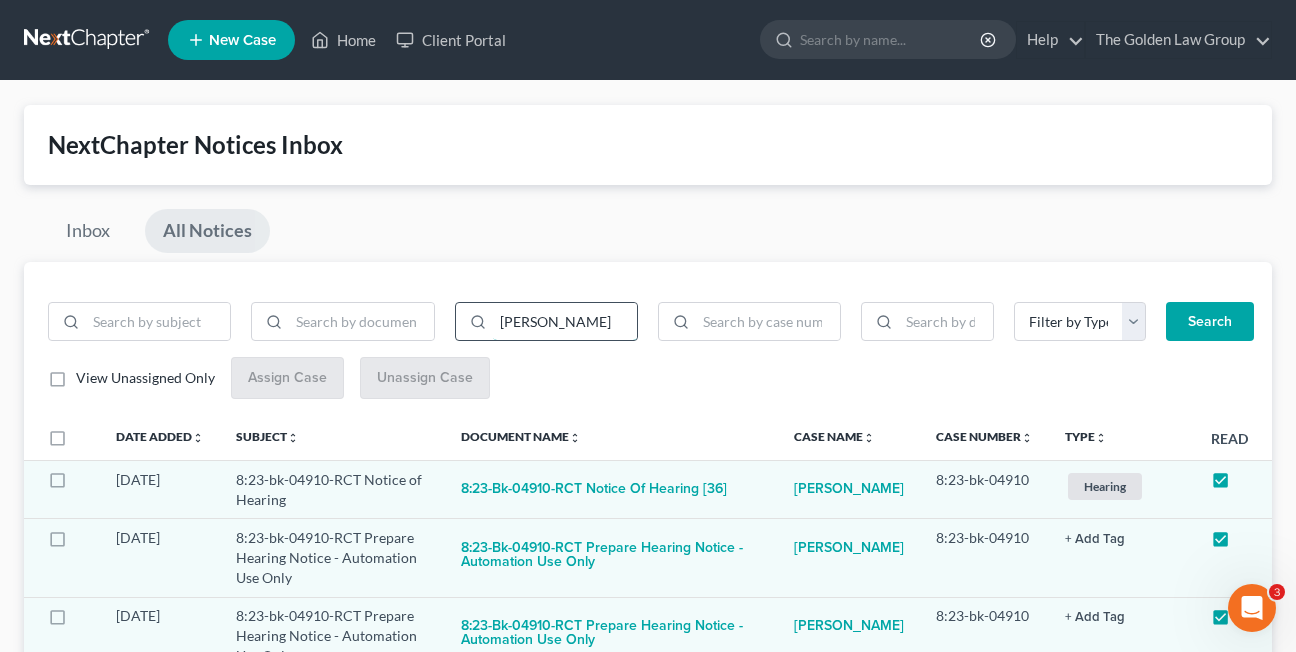 drag, startPoint x: 551, startPoint y: 327, endPoint x: 487, endPoint y: 325, distance: 64.03124 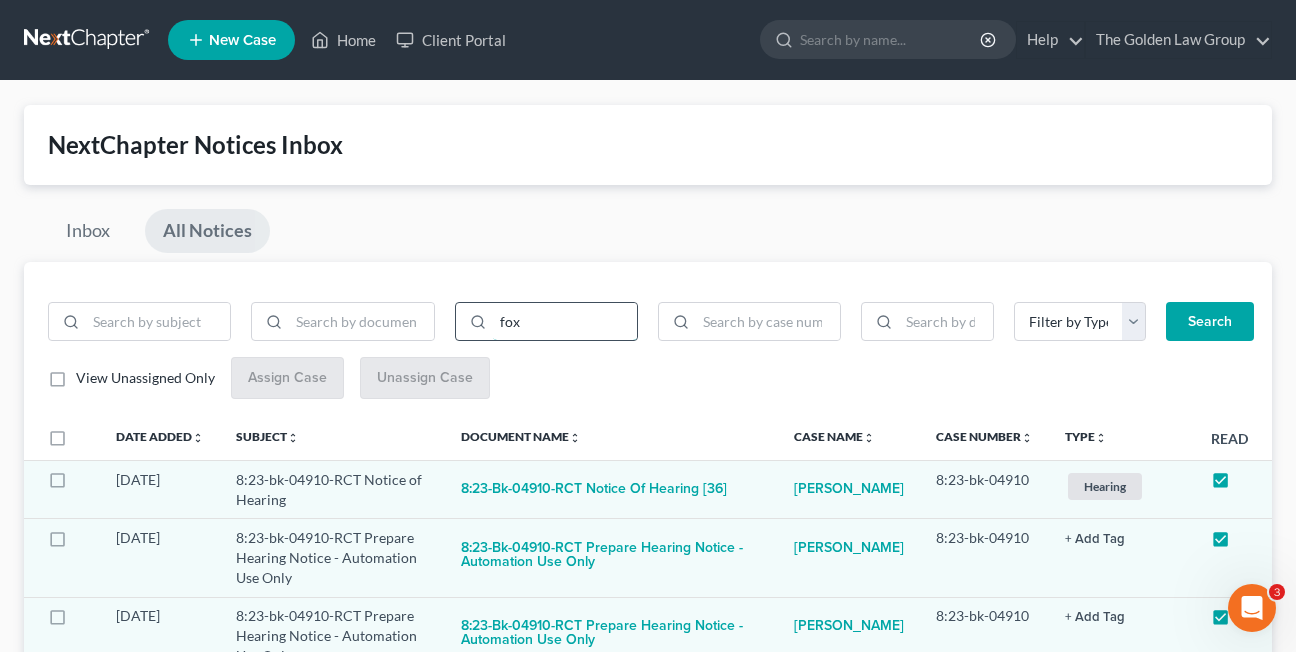 click on "Search" at bounding box center (1210, 322) 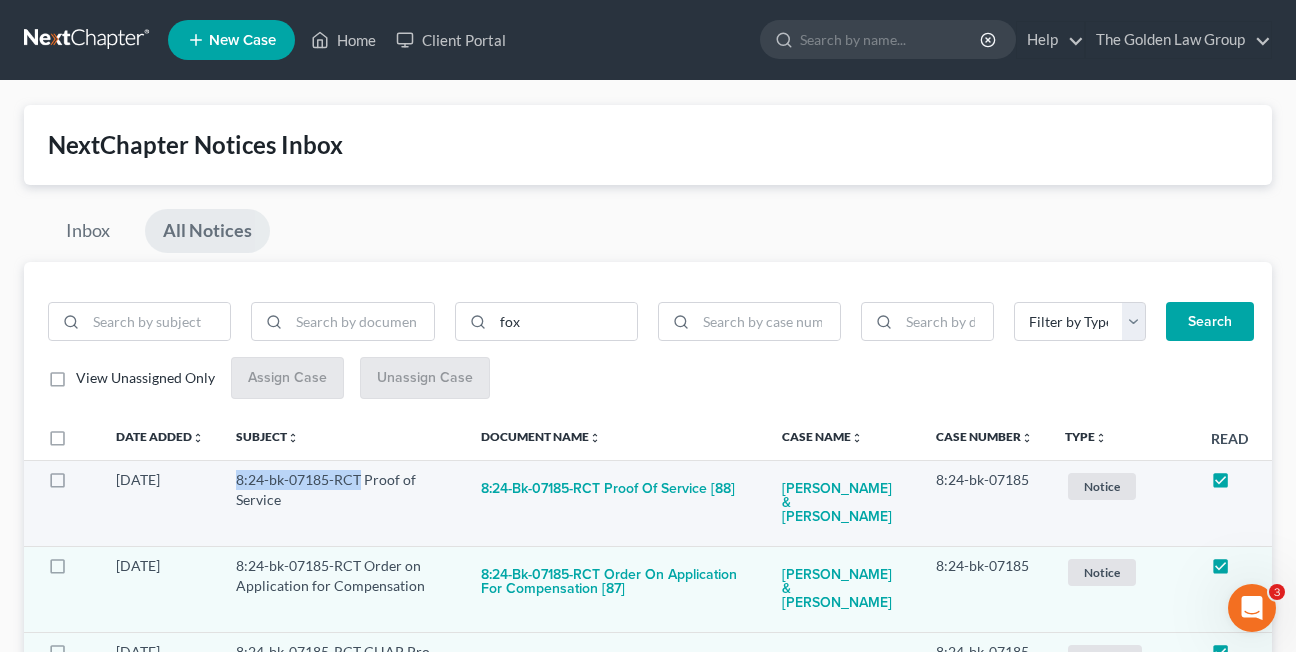 drag, startPoint x: 241, startPoint y: 482, endPoint x: 362, endPoint y: 480, distance: 121.016525 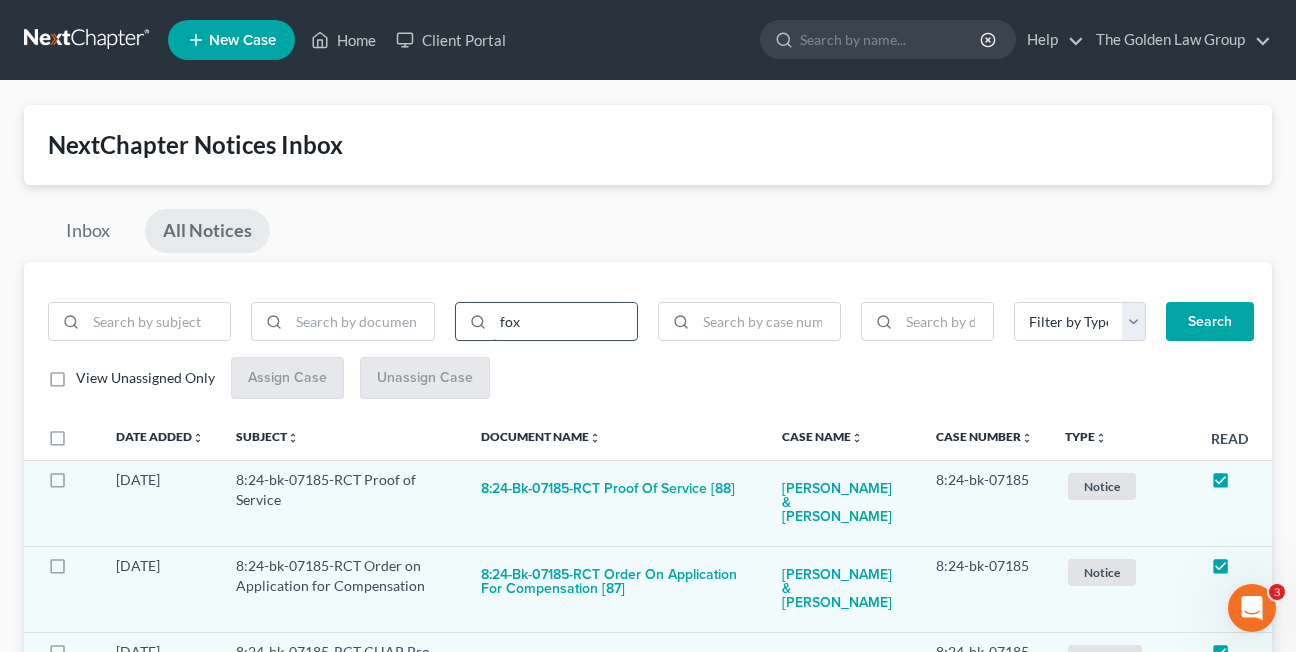 drag, startPoint x: 538, startPoint y: 319, endPoint x: 496, endPoint y: 319, distance: 42 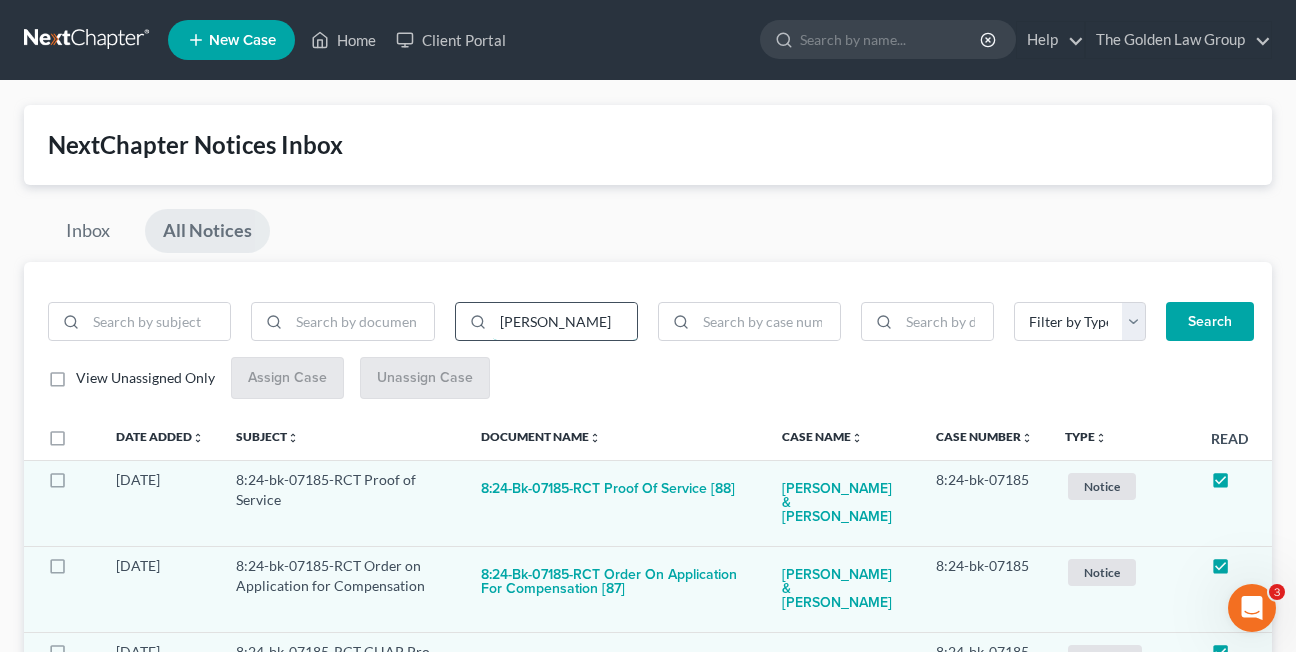 click on "Search" at bounding box center [1210, 322] 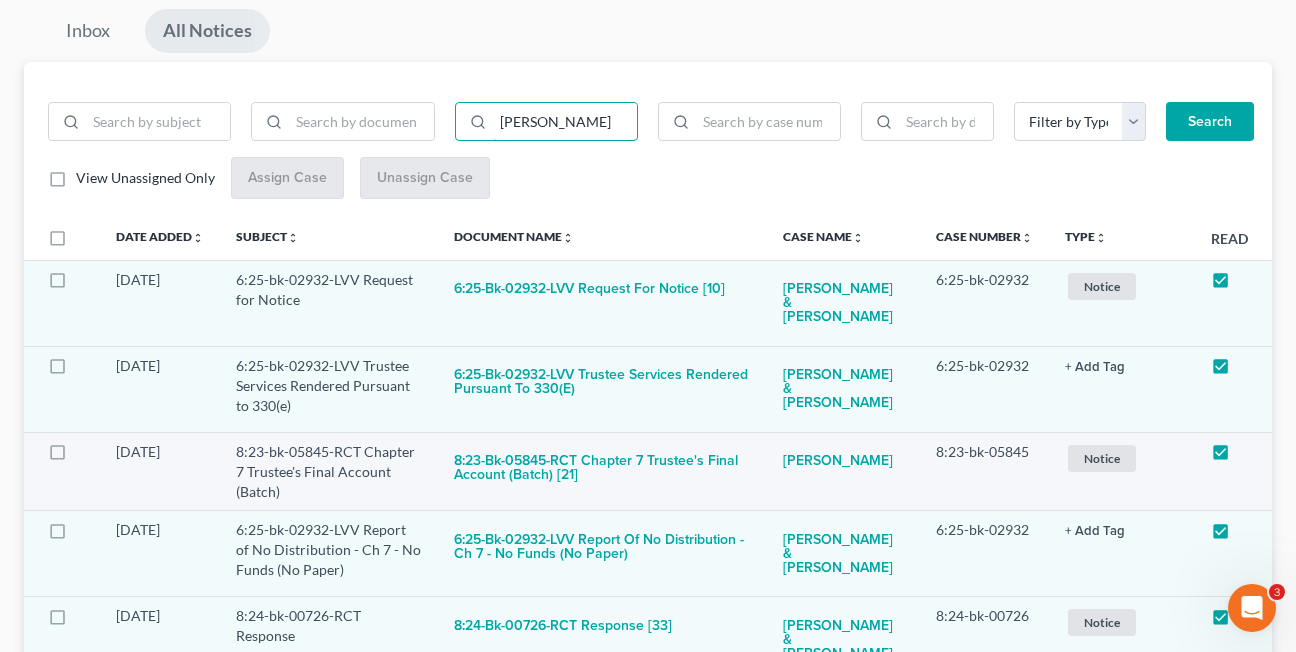 scroll, scrollTop: 500, scrollLeft: 0, axis: vertical 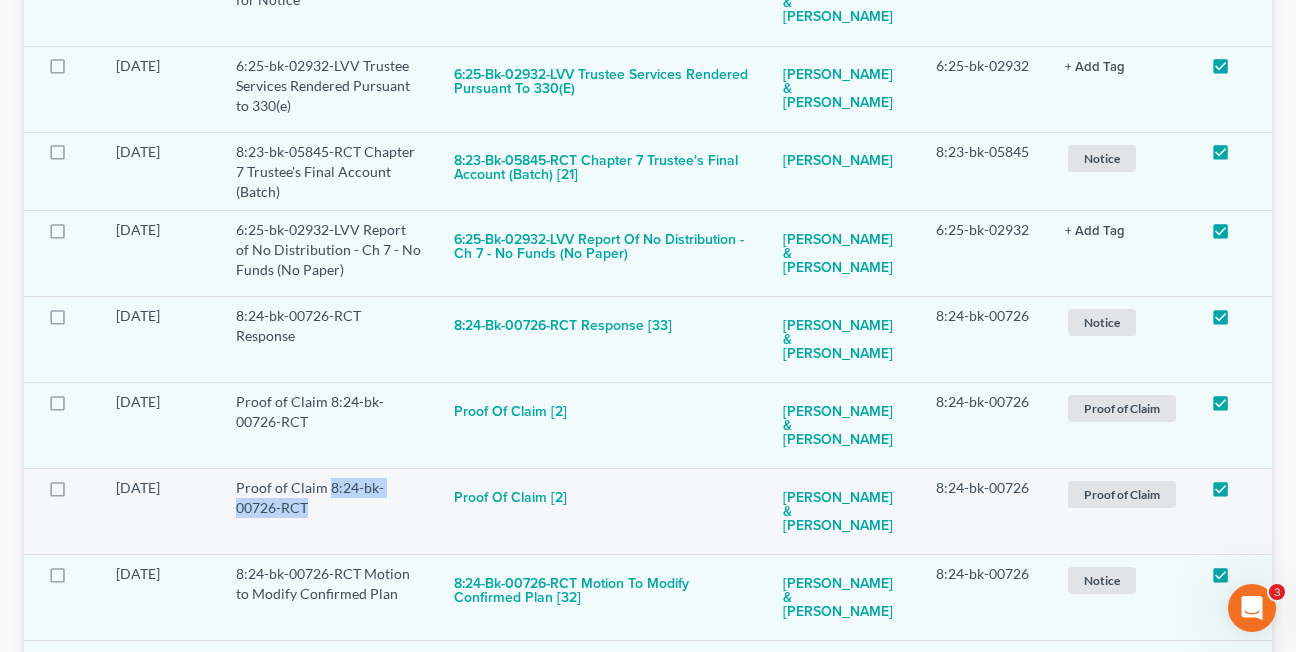 drag, startPoint x: 330, startPoint y: 423, endPoint x: 274, endPoint y: 446, distance: 60.53924 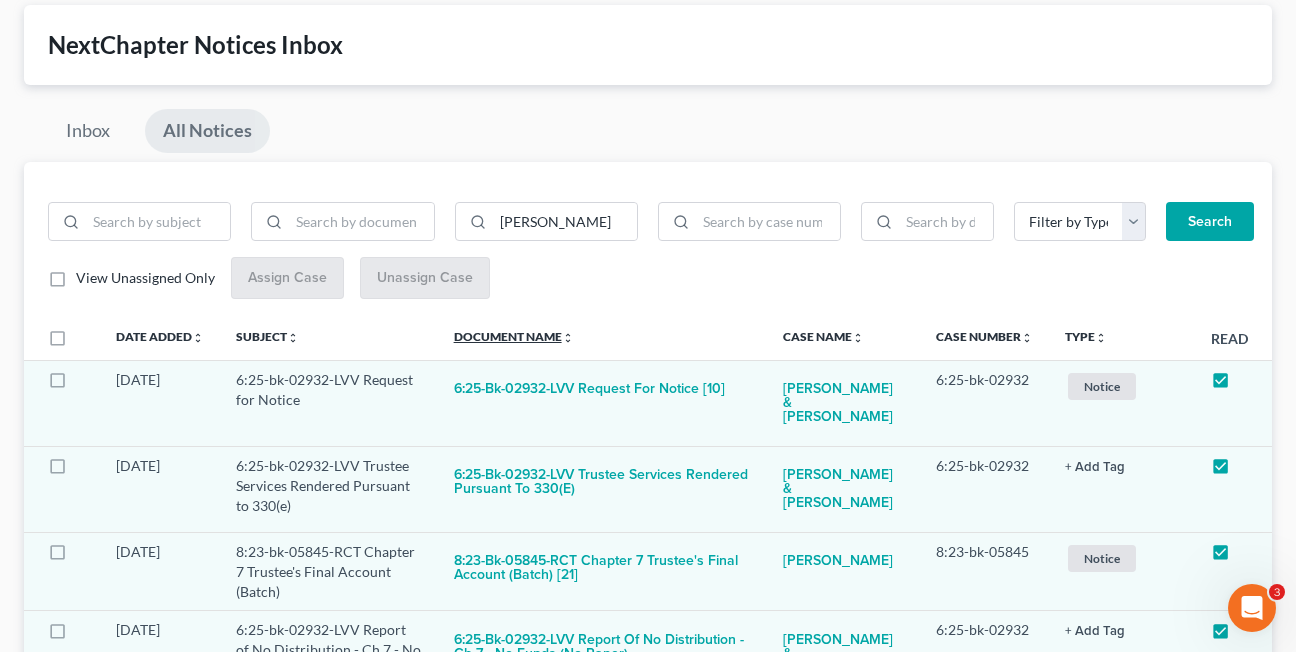 scroll, scrollTop: 0, scrollLeft: 0, axis: both 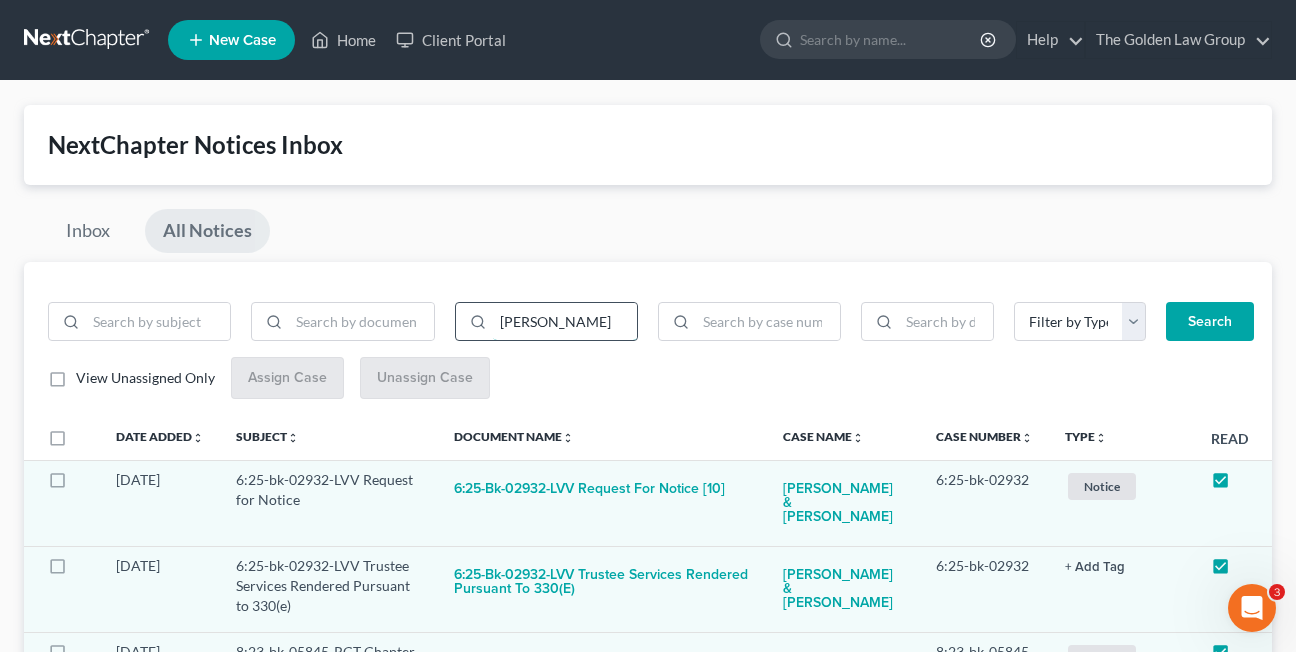 drag, startPoint x: 538, startPoint y: 326, endPoint x: 490, endPoint y: 319, distance: 48.507732 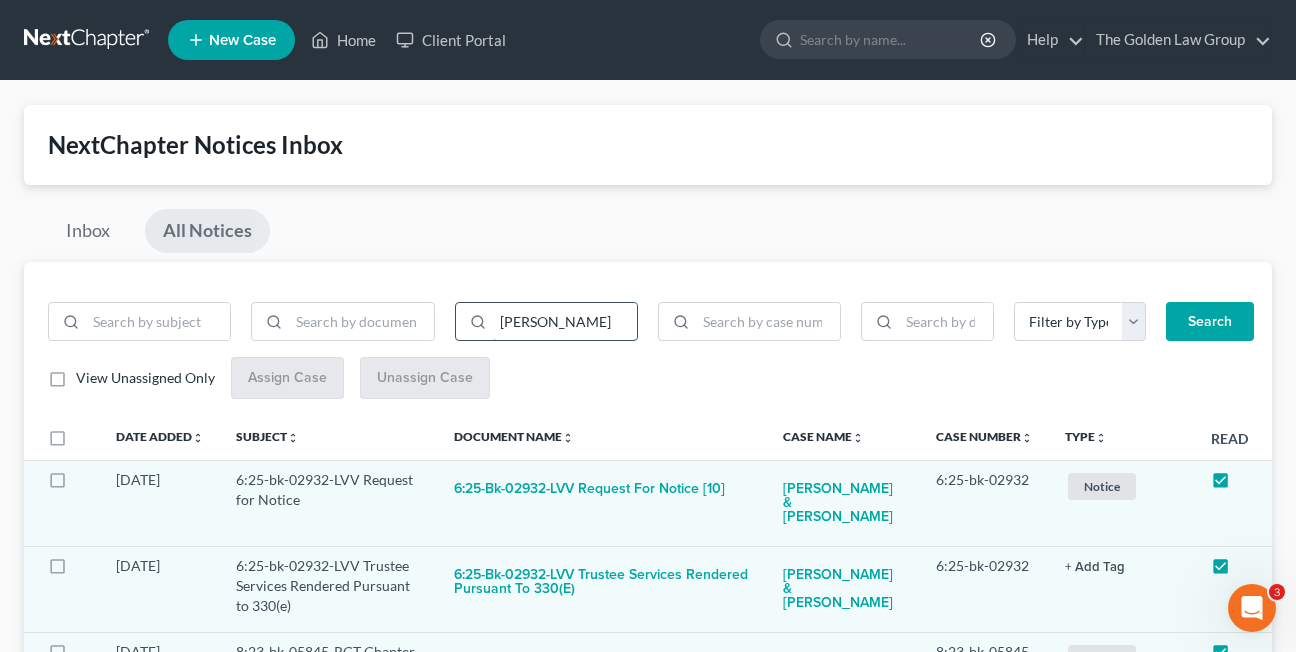 click on "Search" at bounding box center (1210, 322) 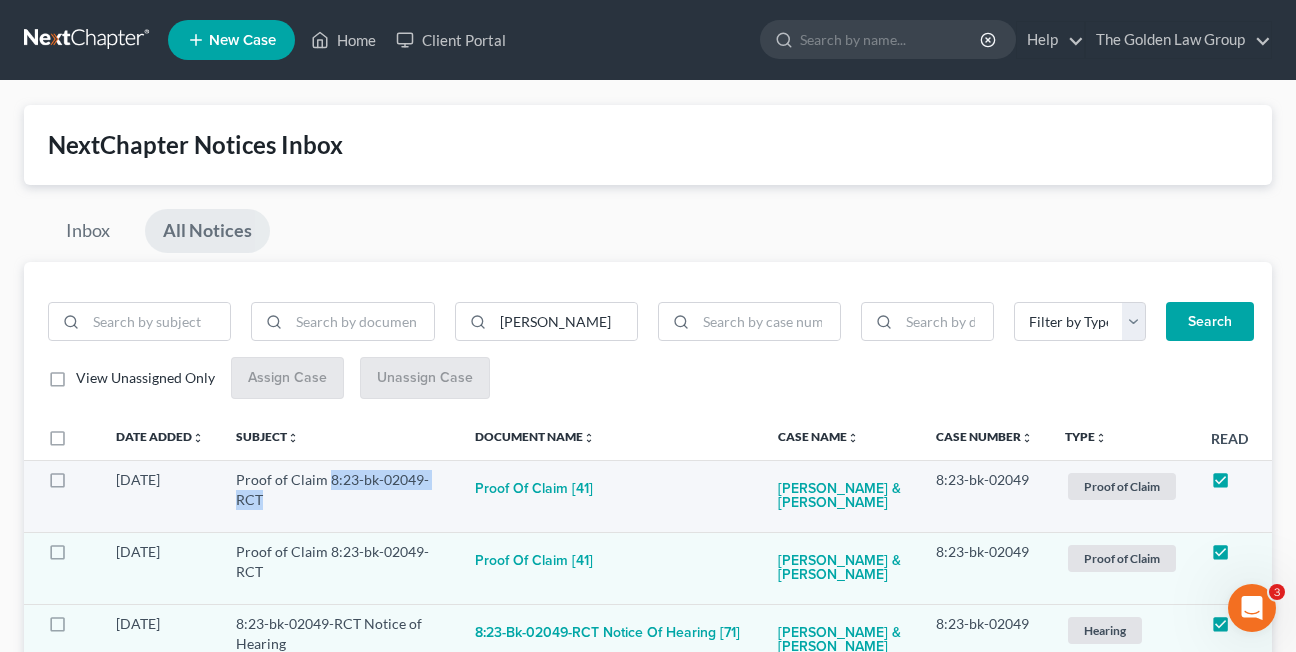drag, startPoint x: 329, startPoint y: 481, endPoint x: 275, endPoint y: 496, distance: 56.044624 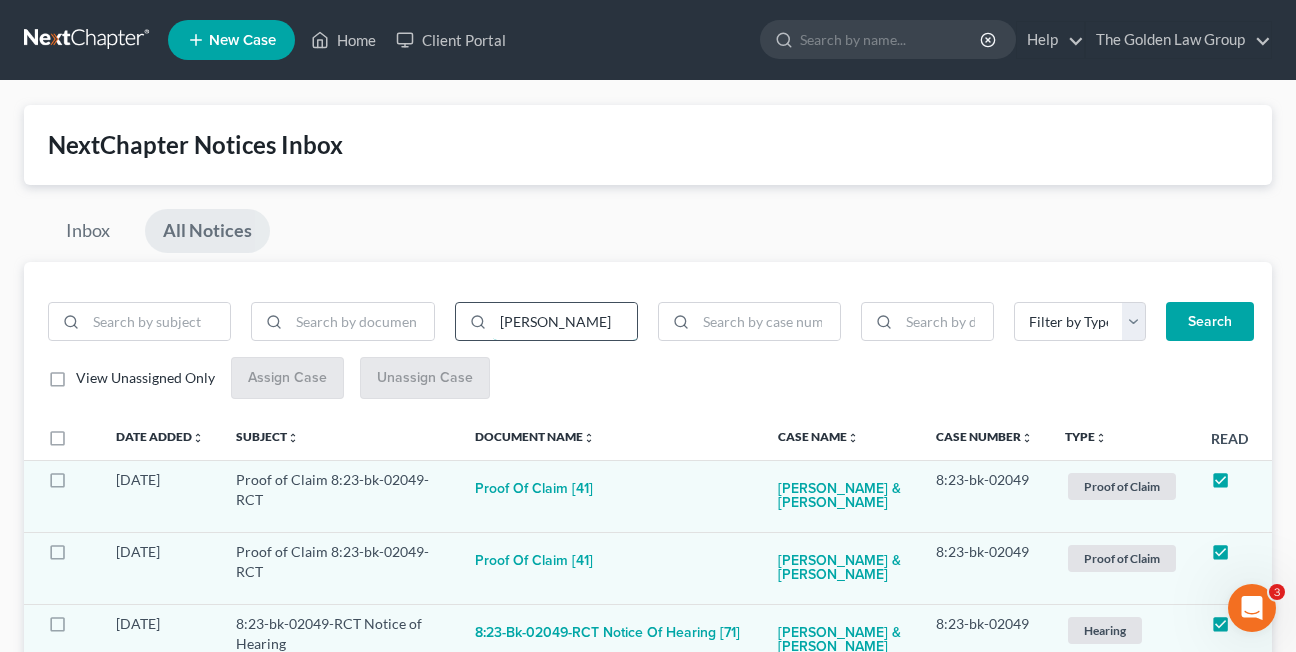 drag, startPoint x: 536, startPoint y: 321, endPoint x: 486, endPoint y: 320, distance: 50.01 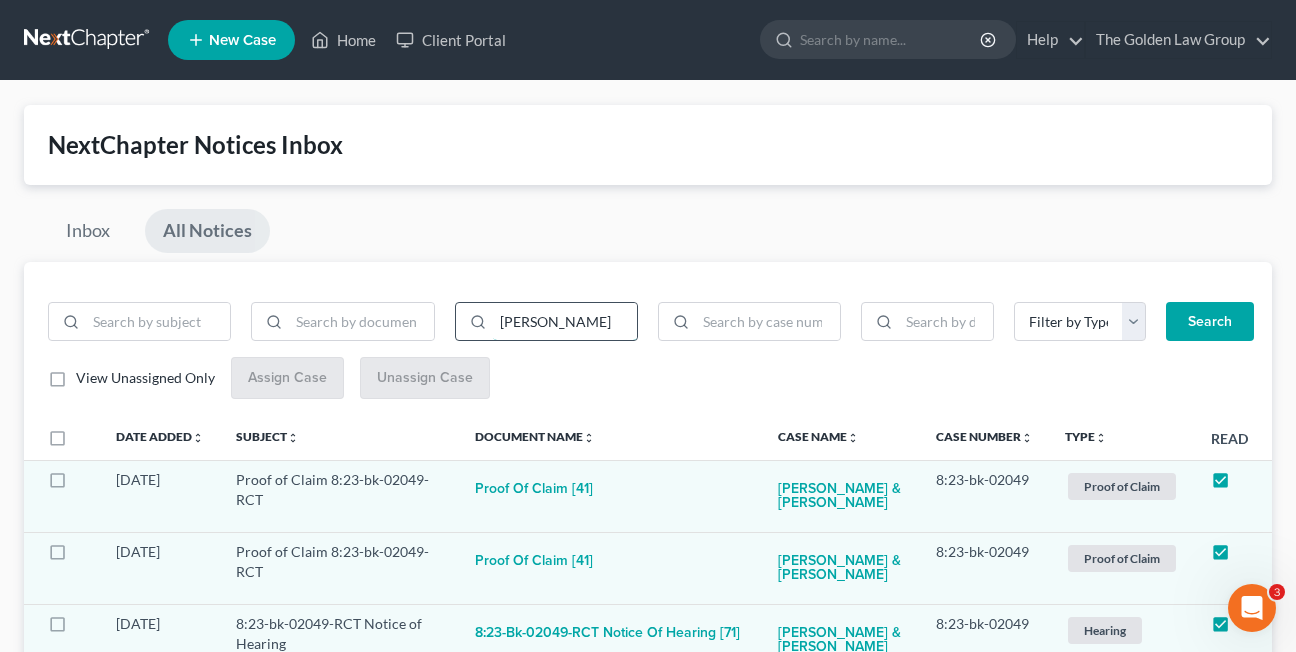 click on "Search" at bounding box center (1210, 322) 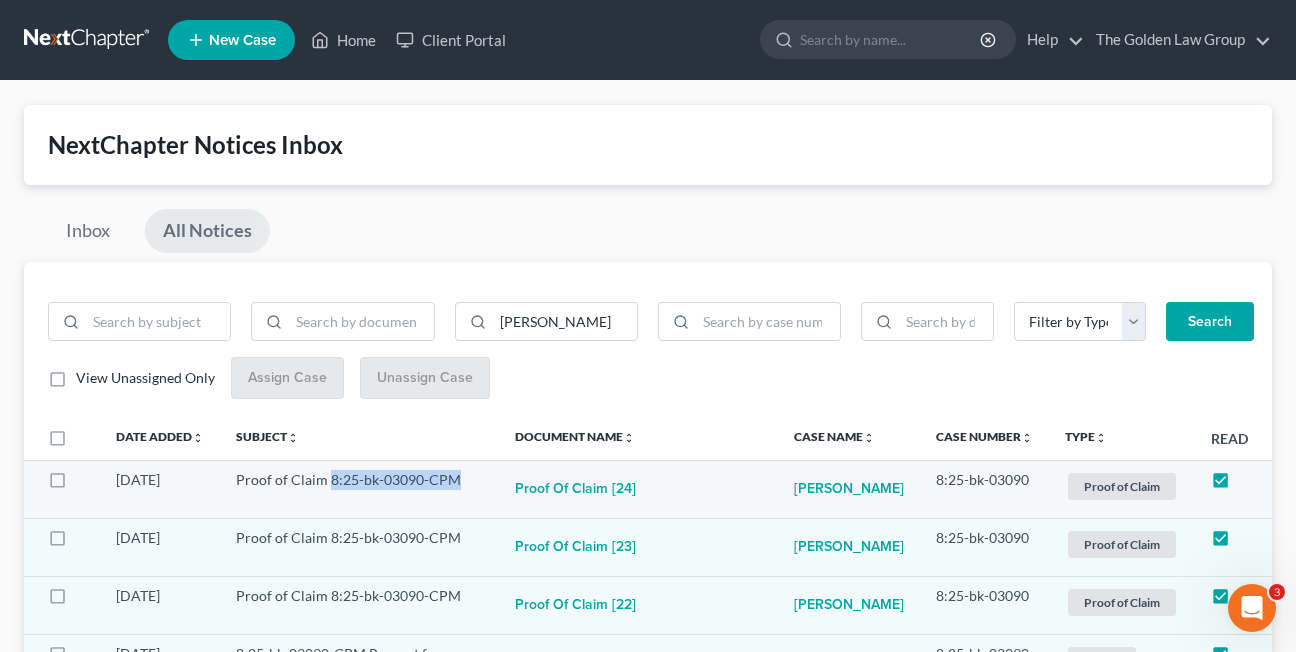 drag, startPoint x: 328, startPoint y: 477, endPoint x: 465, endPoint y: 479, distance: 137.0146 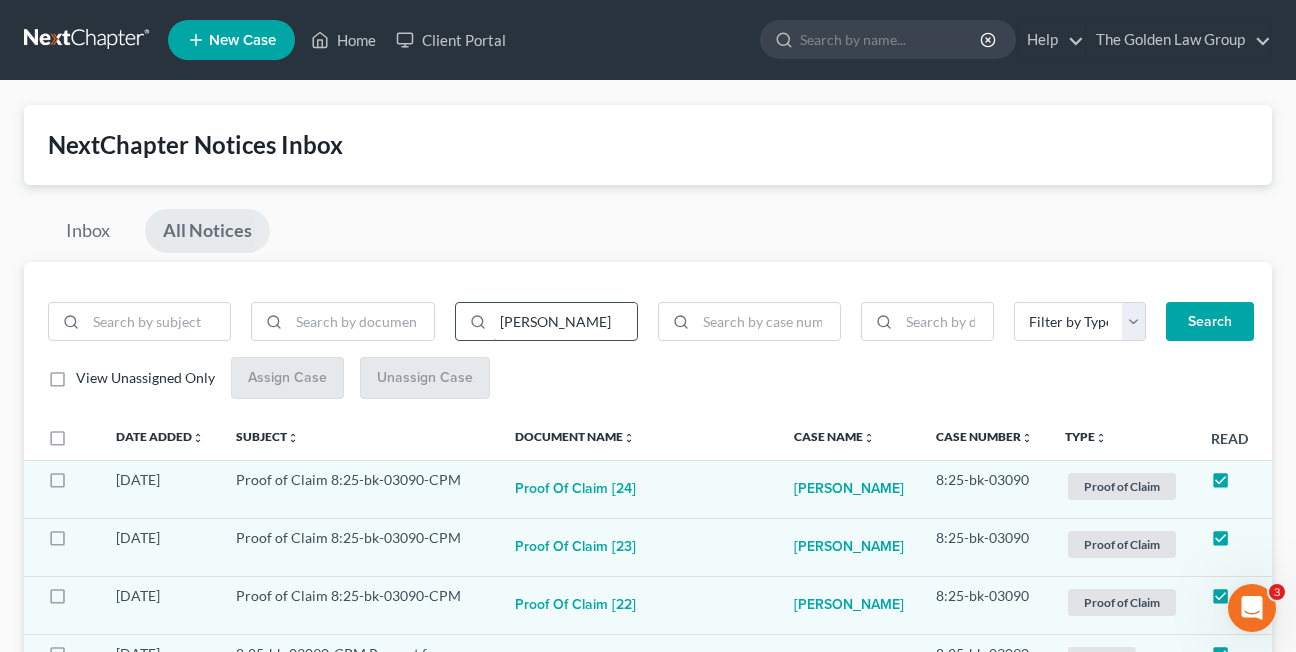 drag, startPoint x: 523, startPoint y: 321, endPoint x: 494, endPoint y: 321, distance: 29 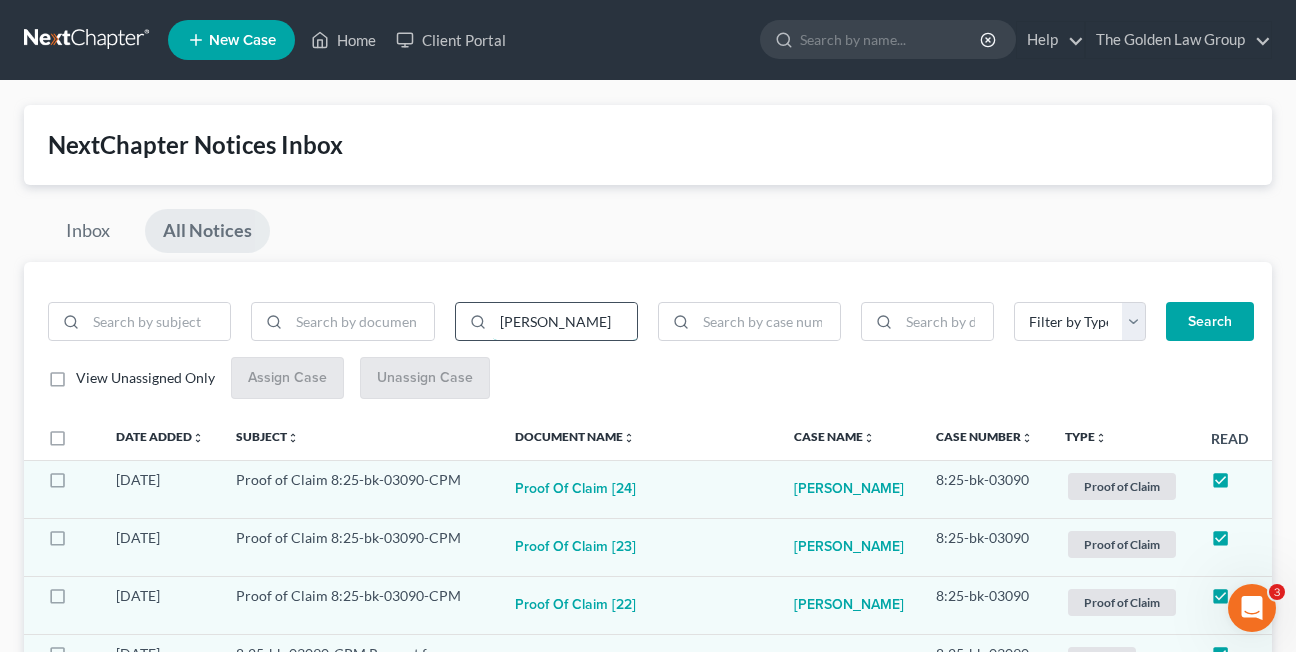 click on "Search" at bounding box center (1210, 322) 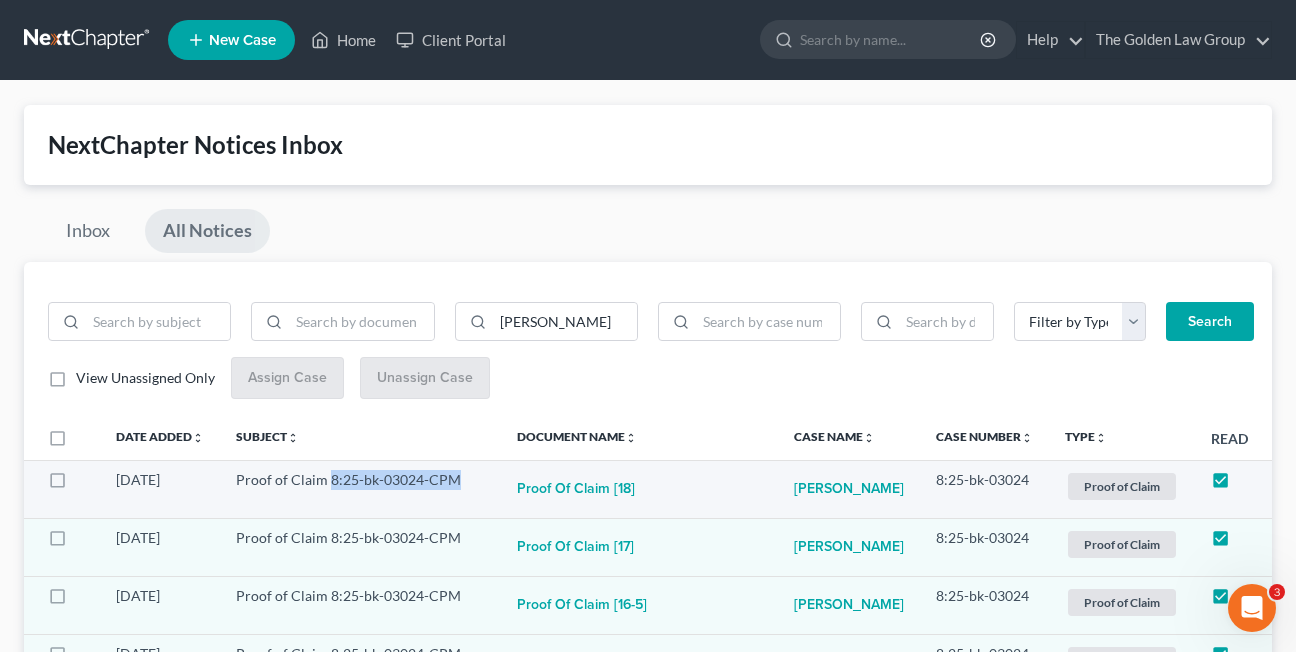 drag, startPoint x: 330, startPoint y: 480, endPoint x: 456, endPoint y: 477, distance: 126.035706 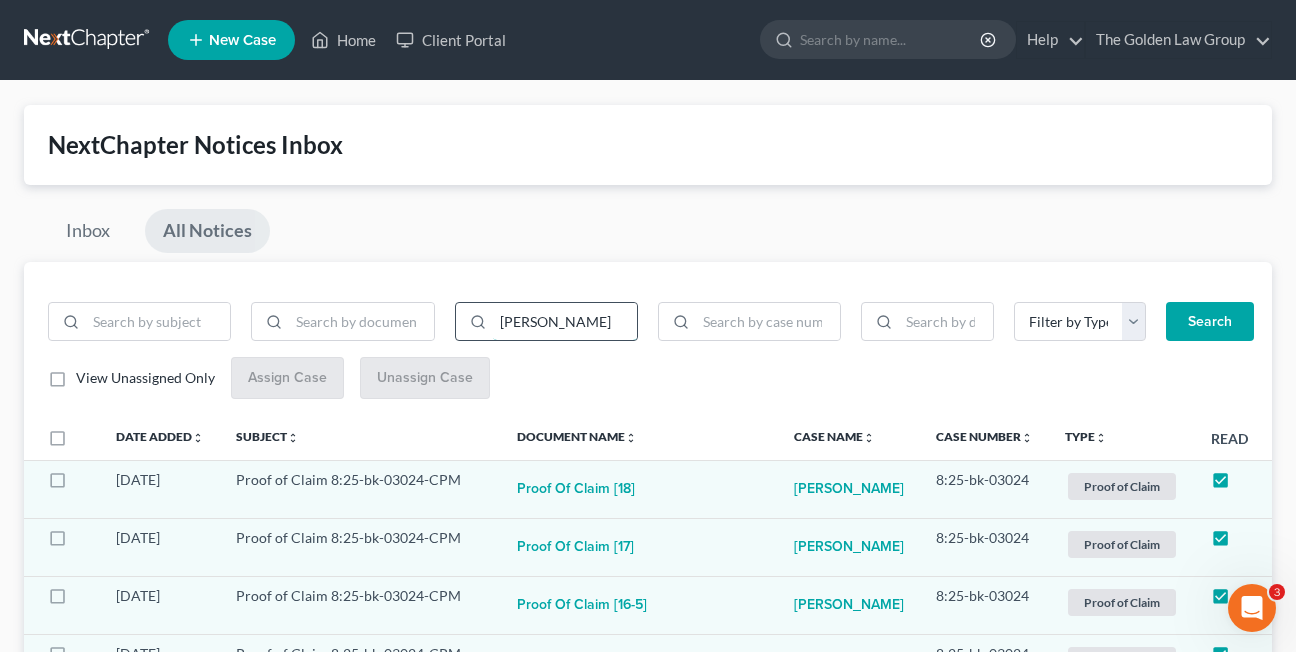 drag, startPoint x: 558, startPoint y: 323, endPoint x: 488, endPoint y: 327, distance: 70.11419 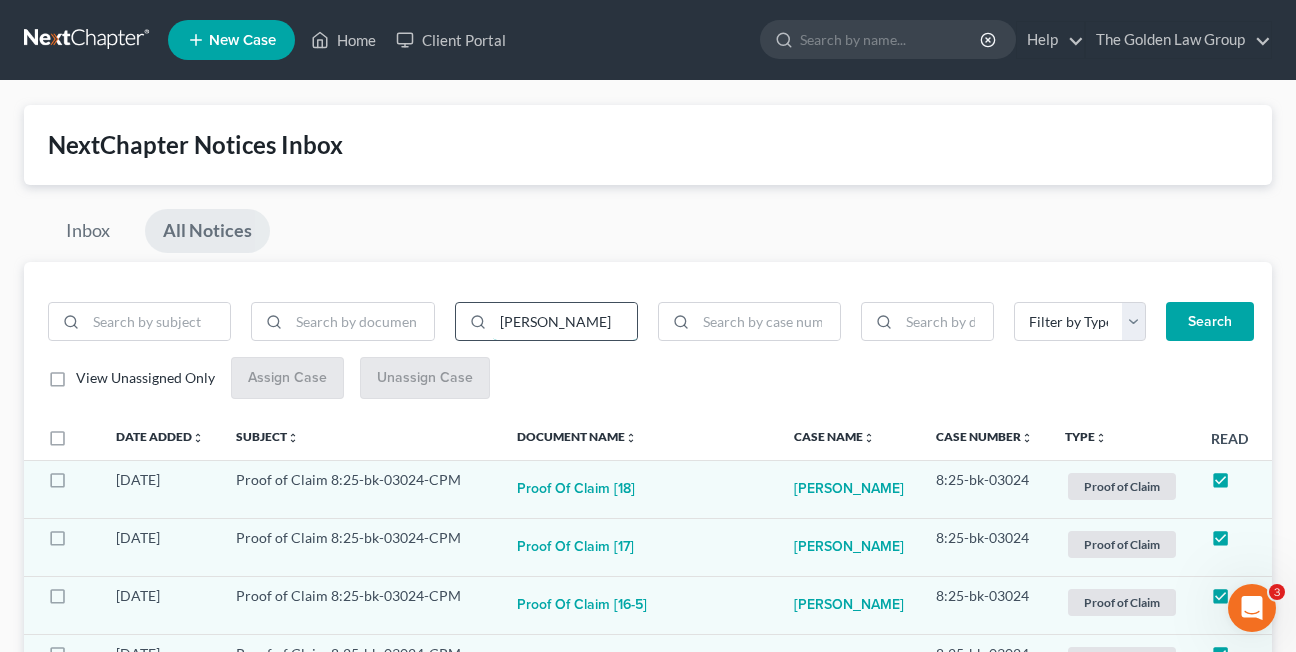 click on "Search" at bounding box center [1210, 322] 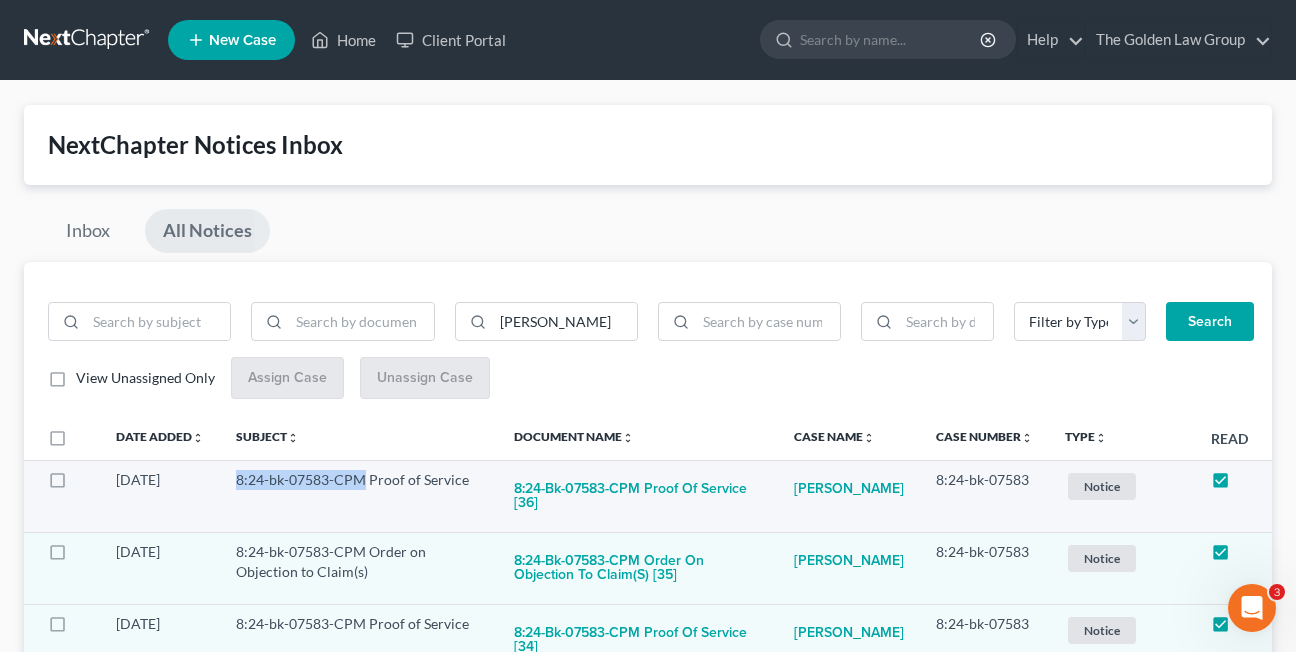 drag, startPoint x: 234, startPoint y: 483, endPoint x: 363, endPoint y: 483, distance: 129 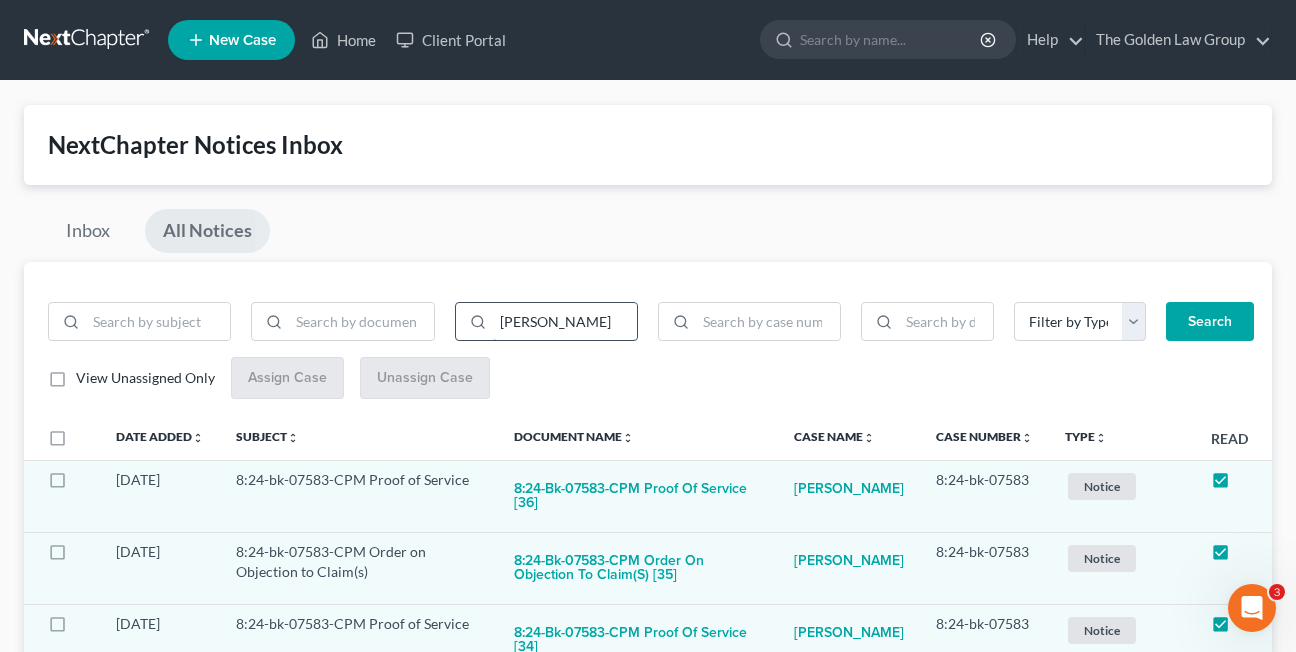 drag, startPoint x: 560, startPoint y: 324, endPoint x: 483, endPoint y: 322, distance: 77.02597 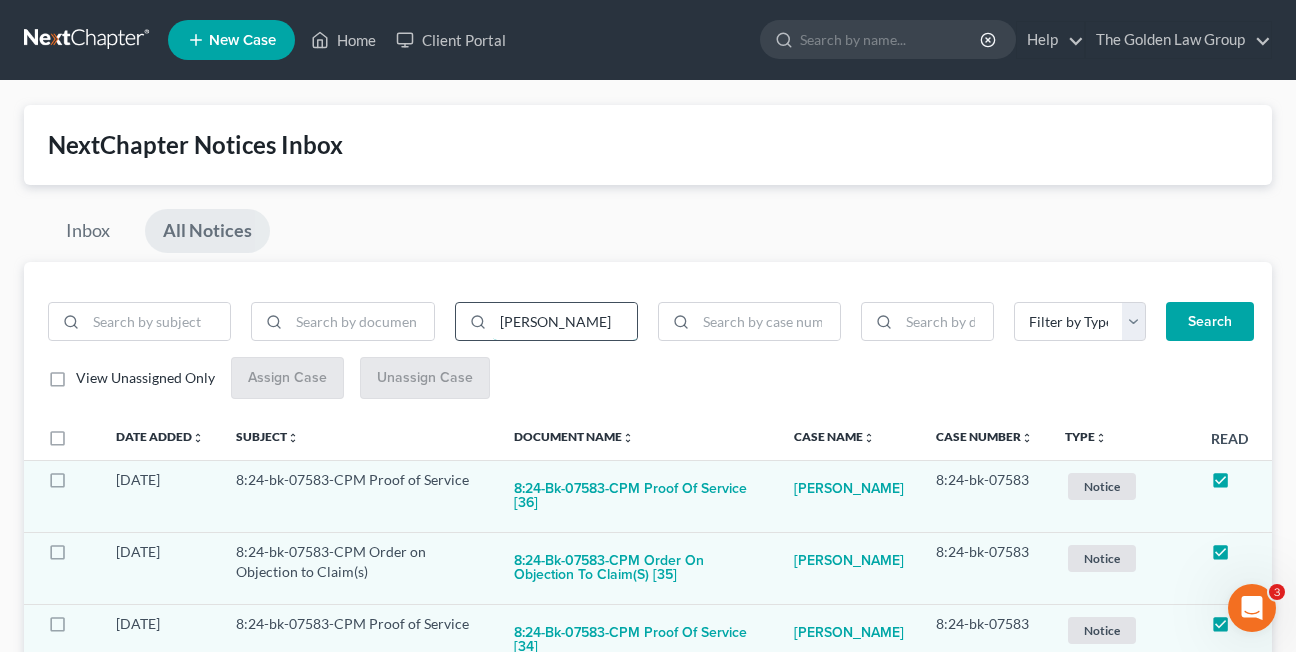 type on "roldan" 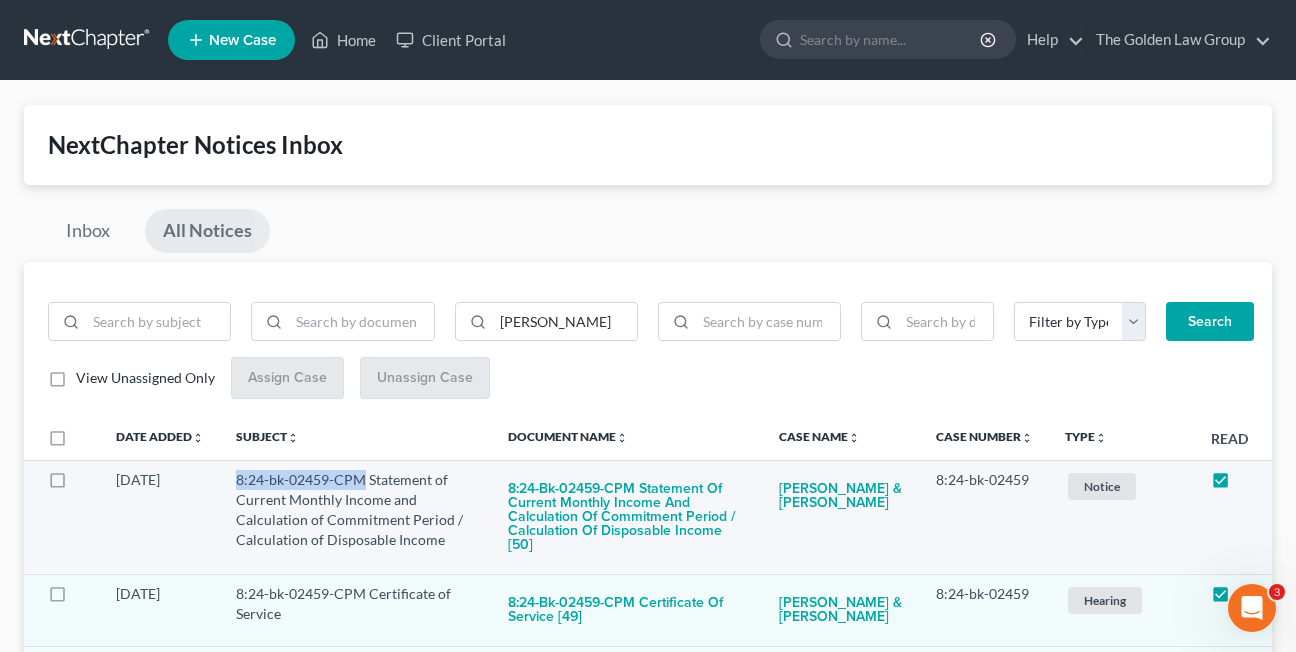 drag, startPoint x: 236, startPoint y: 483, endPoint x: 365, endPoint y: 482, distance: 129.00388 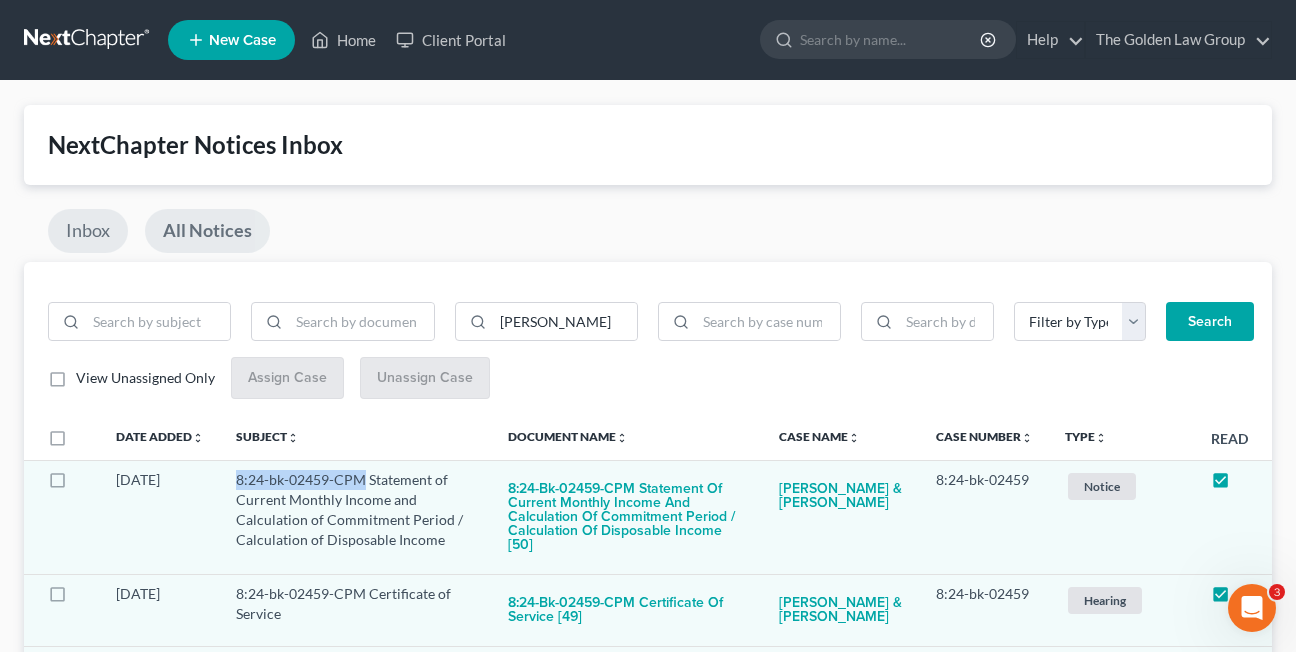 click on "Inbox" at bounding box center [88, 231] 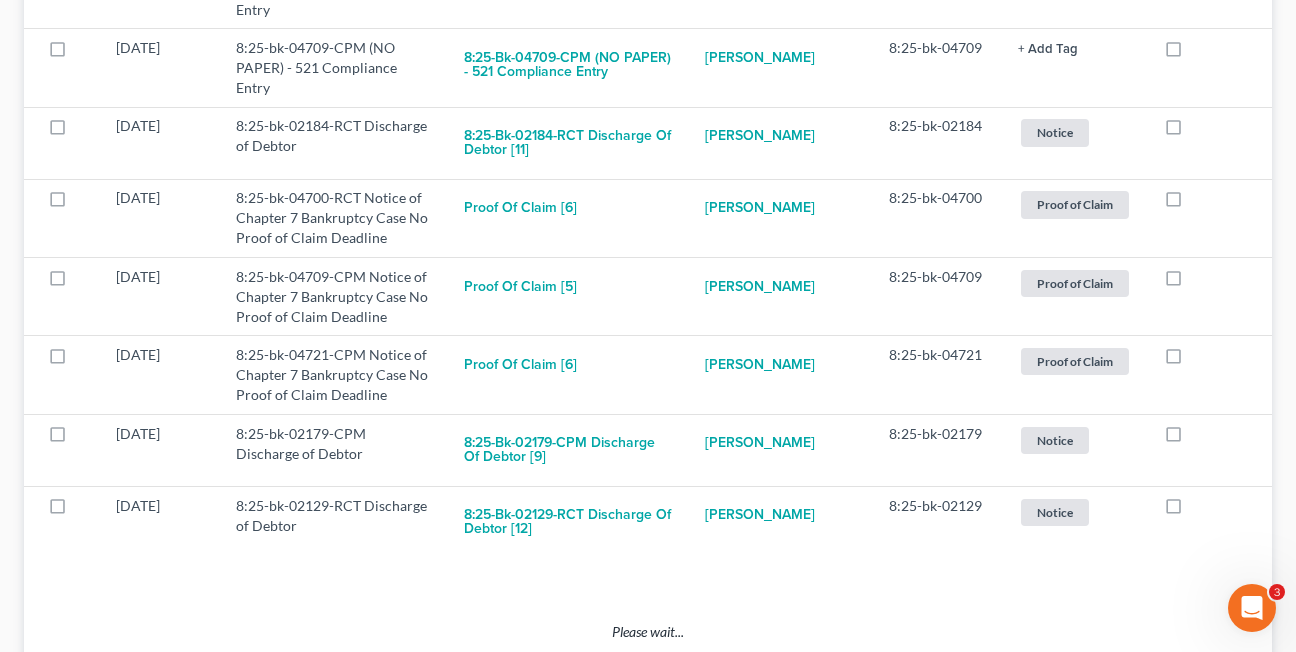 scroll, scrollTop: 3713, scrollLeft: 0, axis: vertical 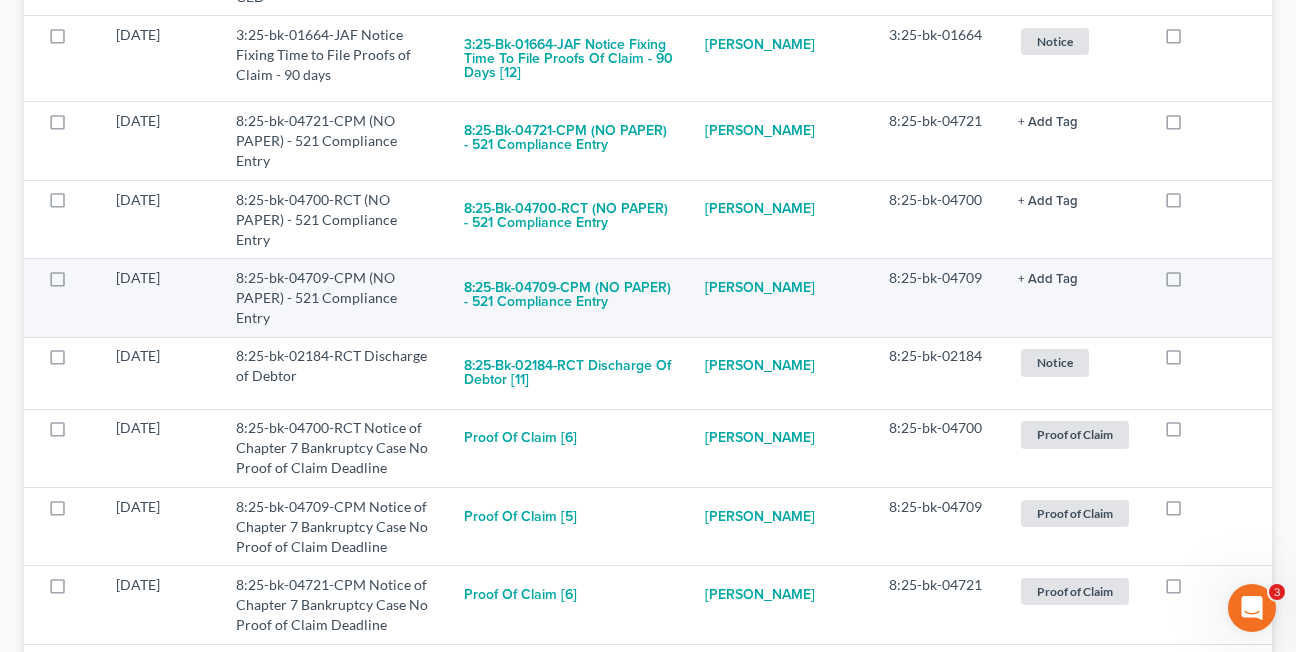 click at bounding box center (1192, 283) 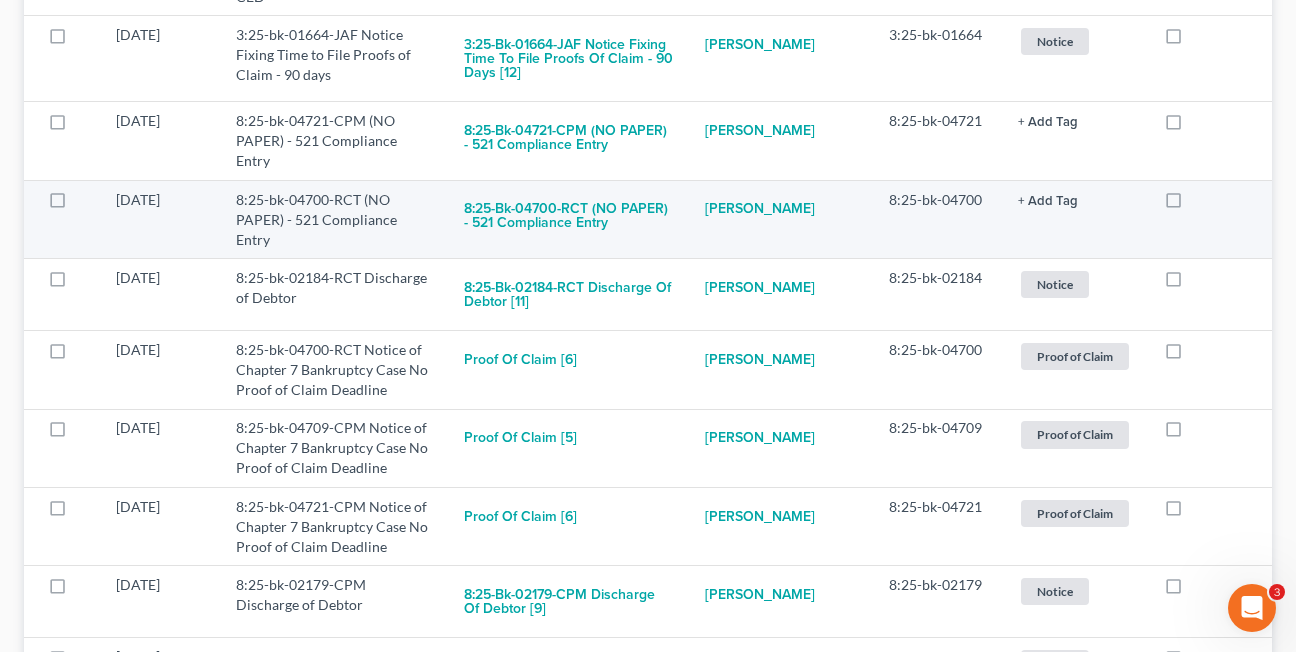 click at bounding box center (1192, 205) 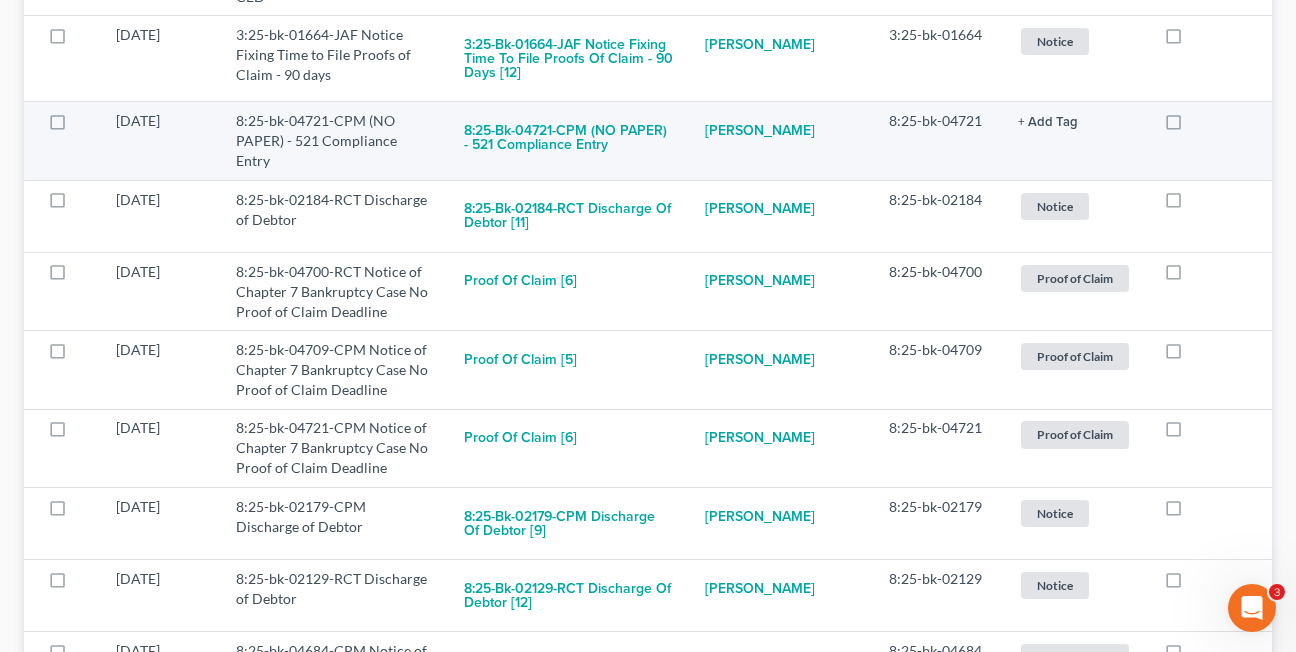 click at bounding box center (1192, 126) 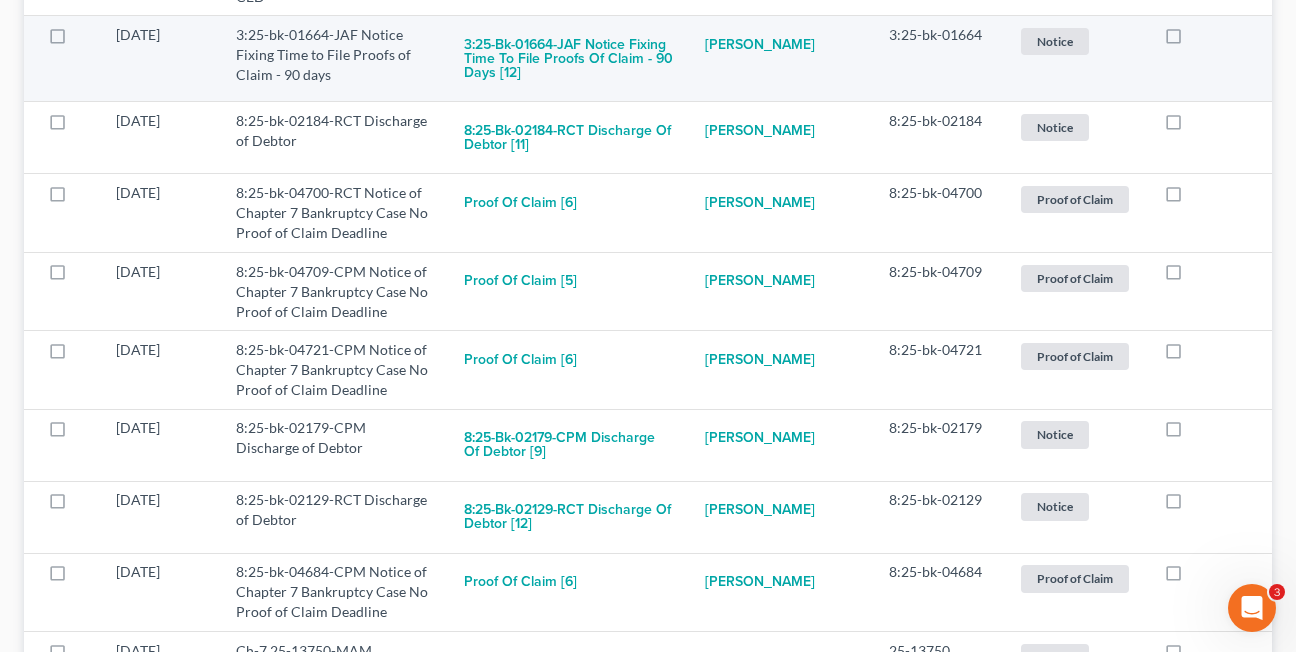 click at bounding box center (1192, 40) 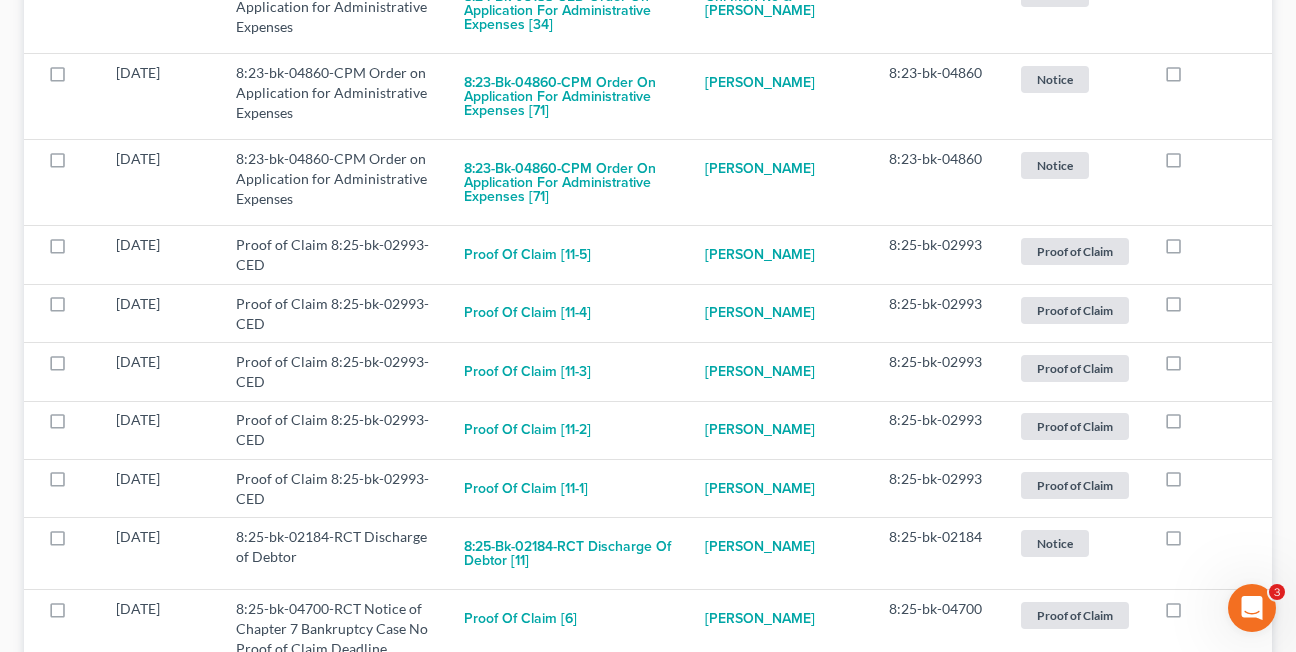 scroll, scrollTop: 2938, scrollLeft: 0, axis: vertical 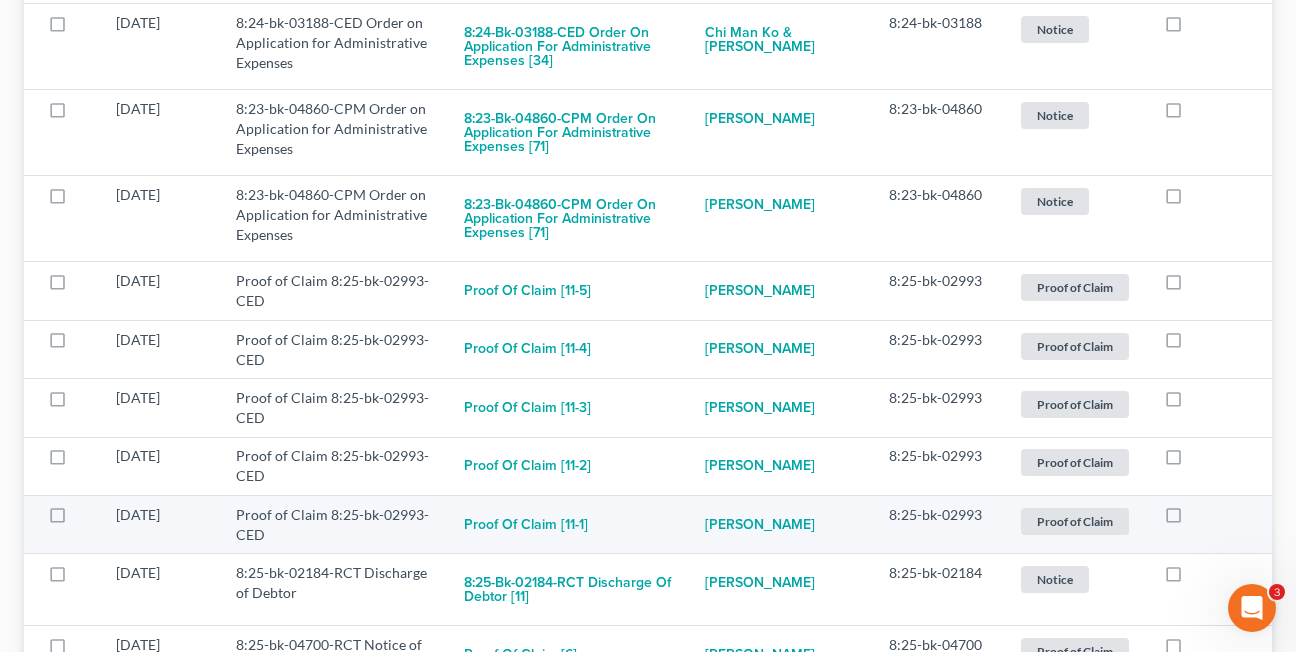 drag, startPoint x: 1177, startPoint y: 566, endPoint x: 1173, endPoint y: 543, distance: 23.345236 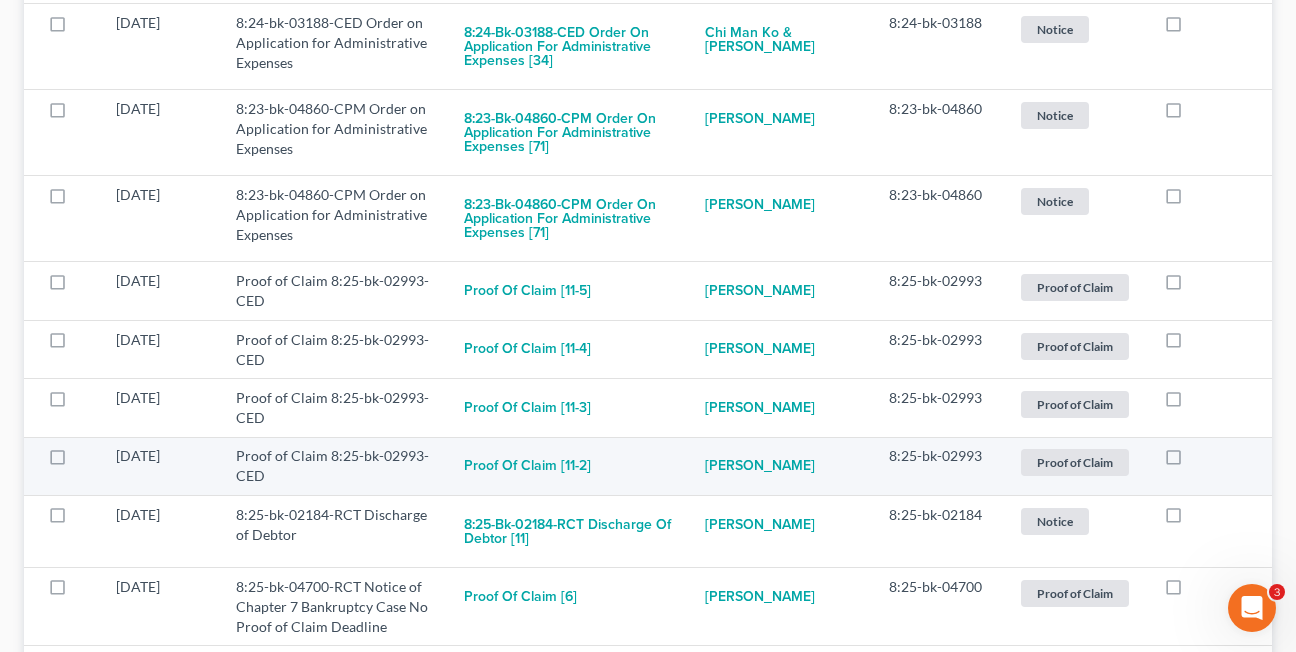 click at bounding box center [1192, 461] 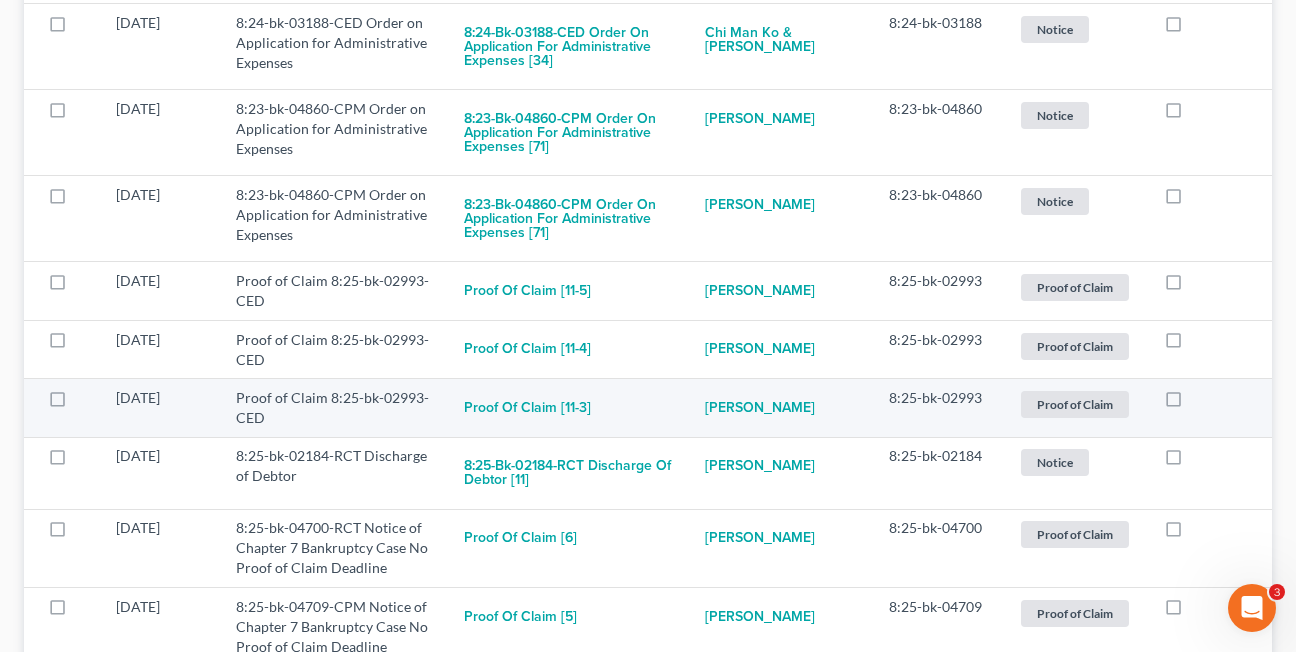 click at bounding box center (1192, 403) 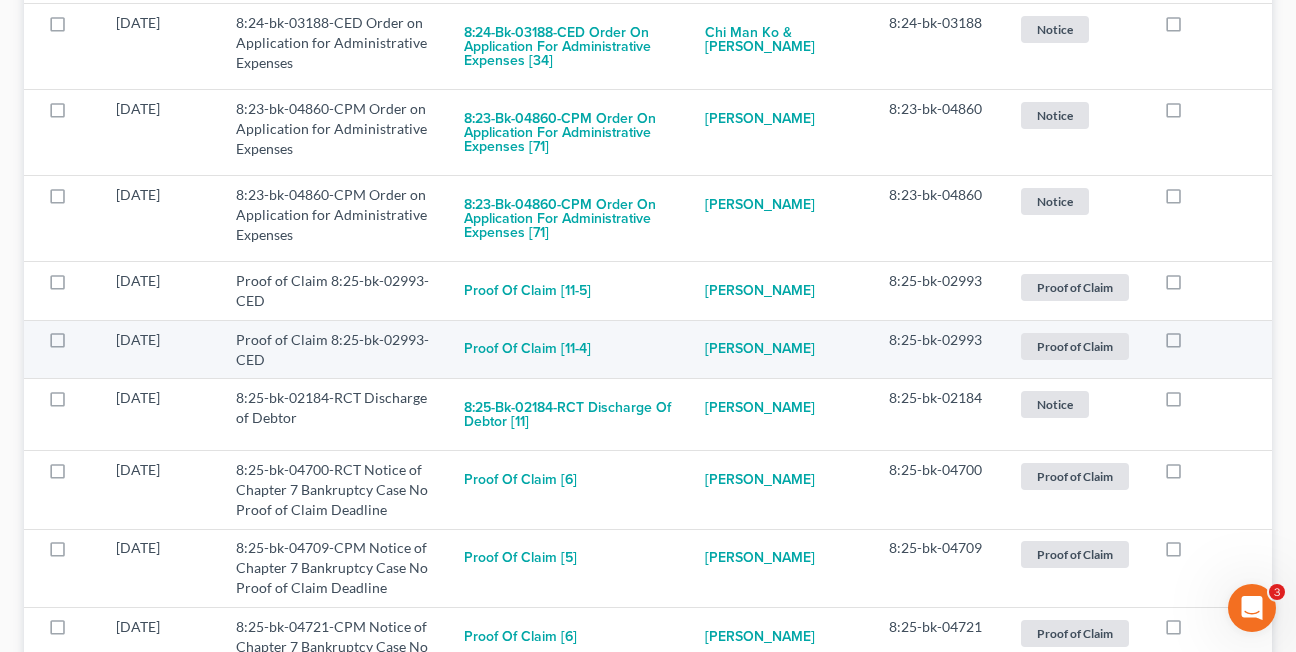 click at bounding box center [1192, 345] 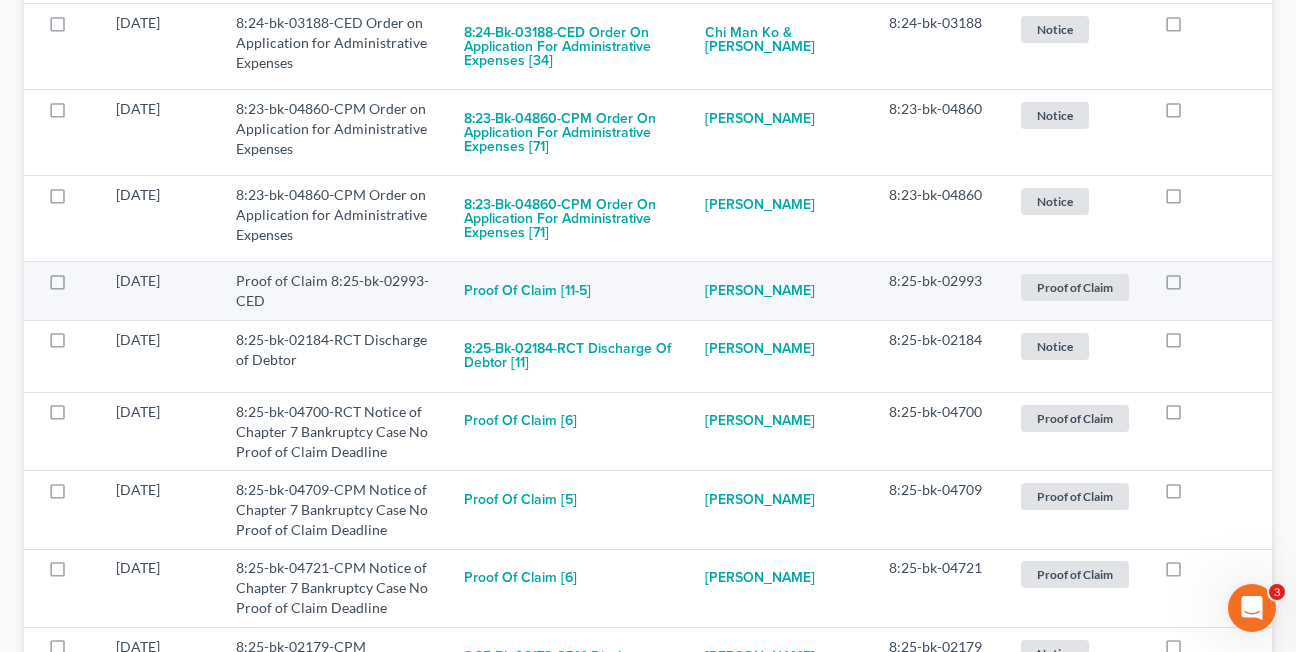 click at bounding box center (1192, 286) 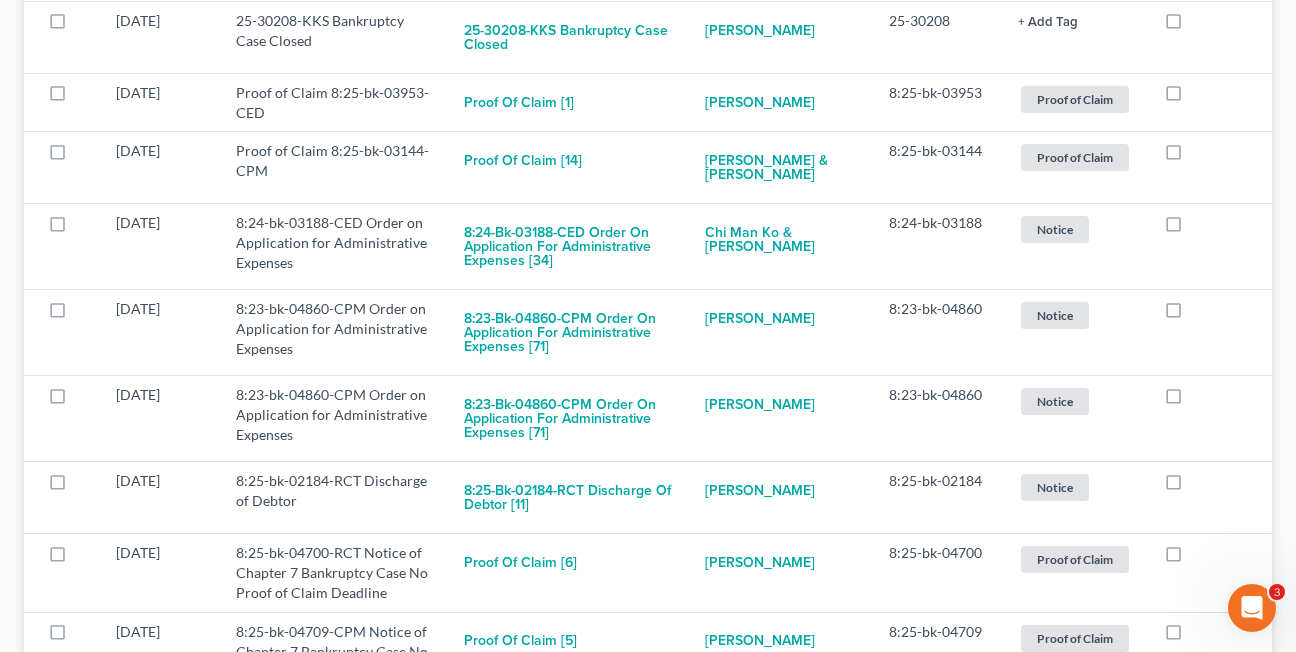 scroll, scrollTop: 2731, scrollLeft: 0, axis: vertical 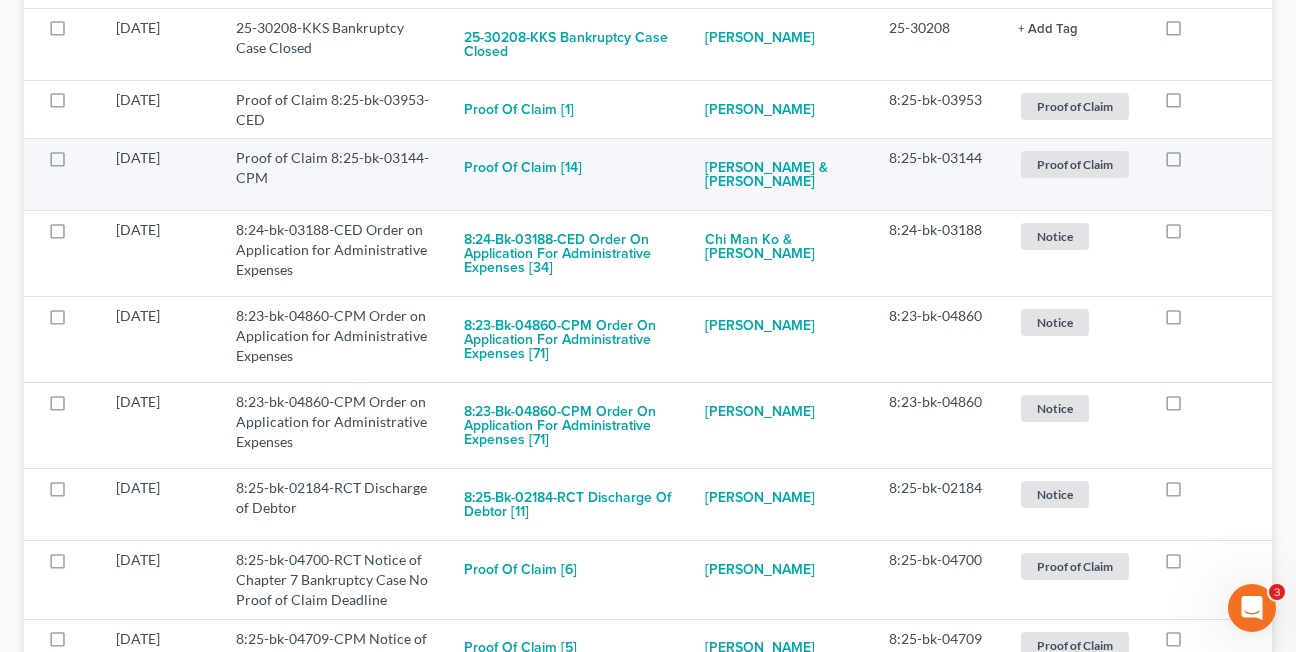 click at bounding box center (1192, 163) 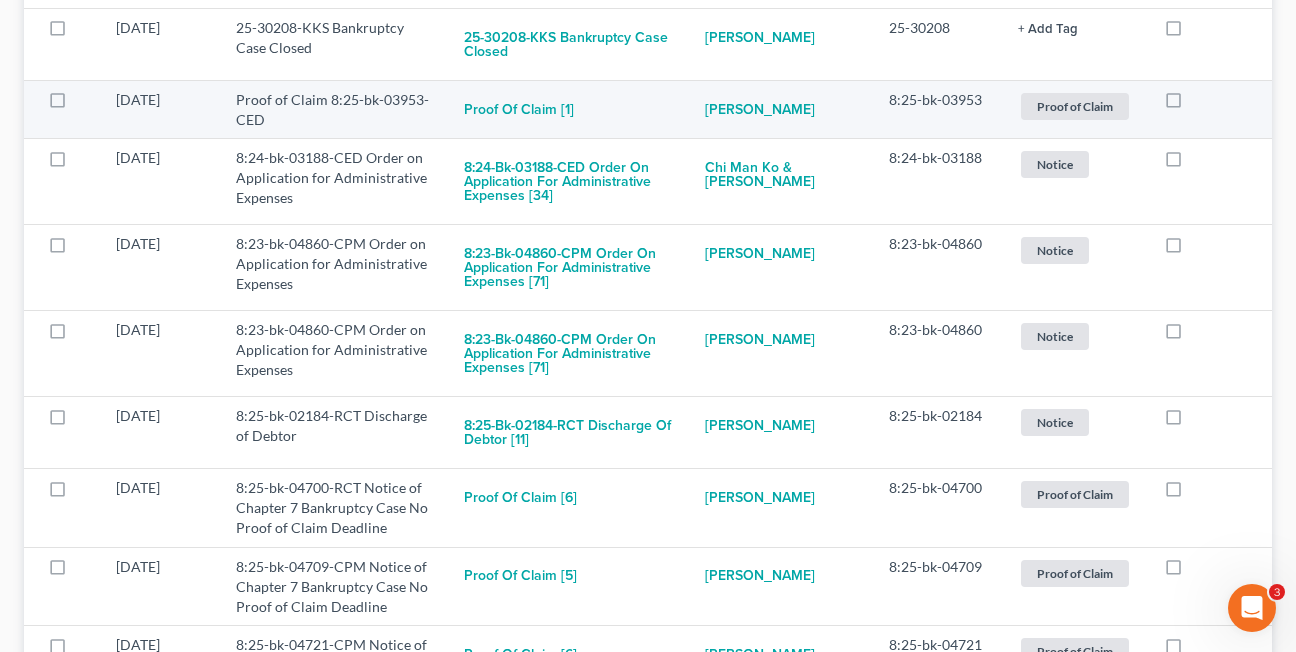 click at bounding box center [1192, 105] 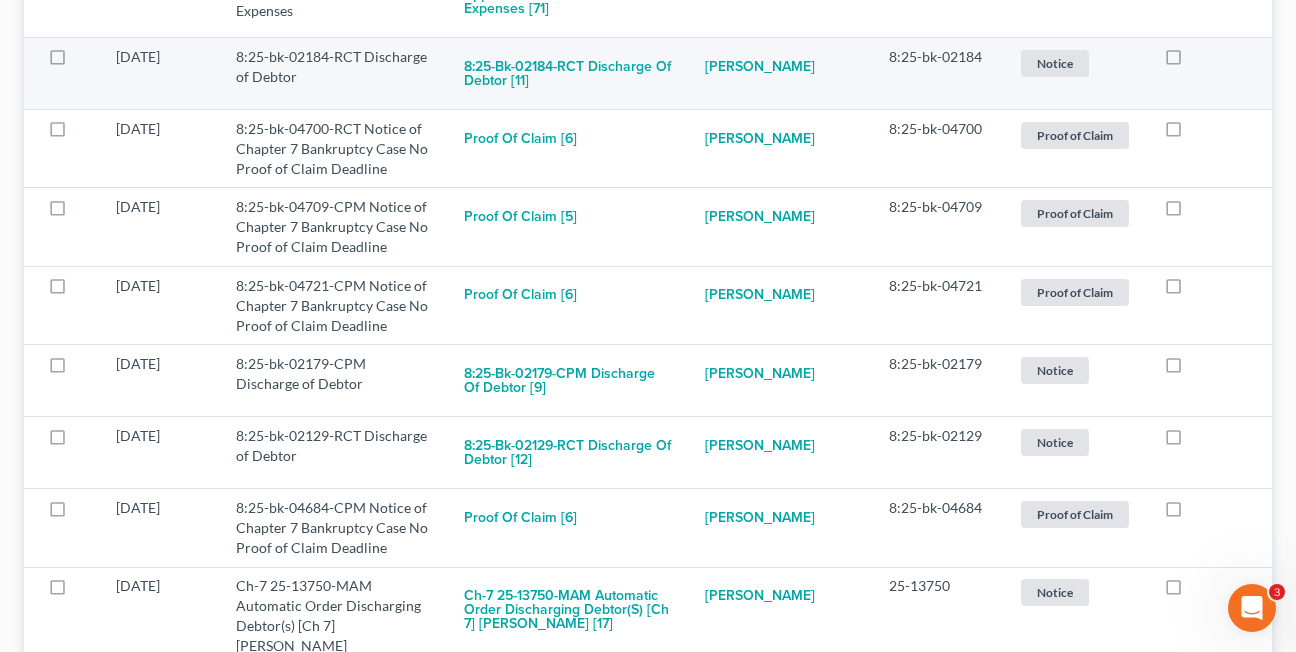 scroll, scrollTop: 3132, scrollLeft: 0, axis: vertical 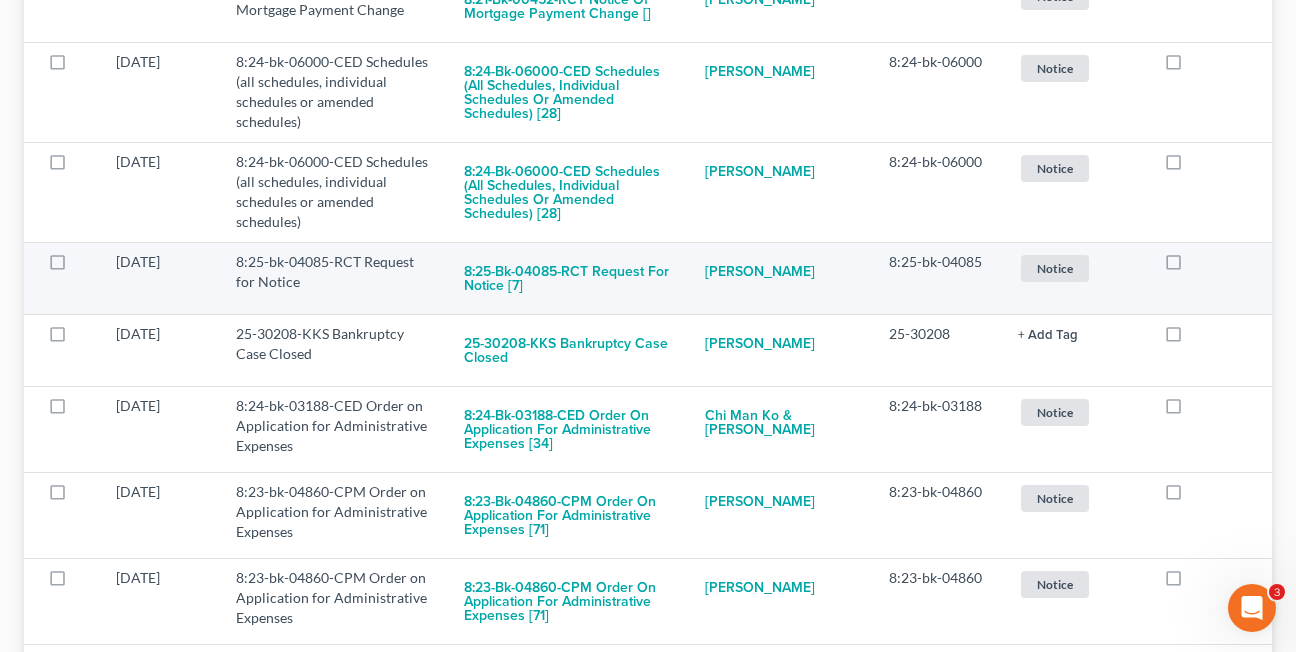 click at bounding box center [1192, 267] 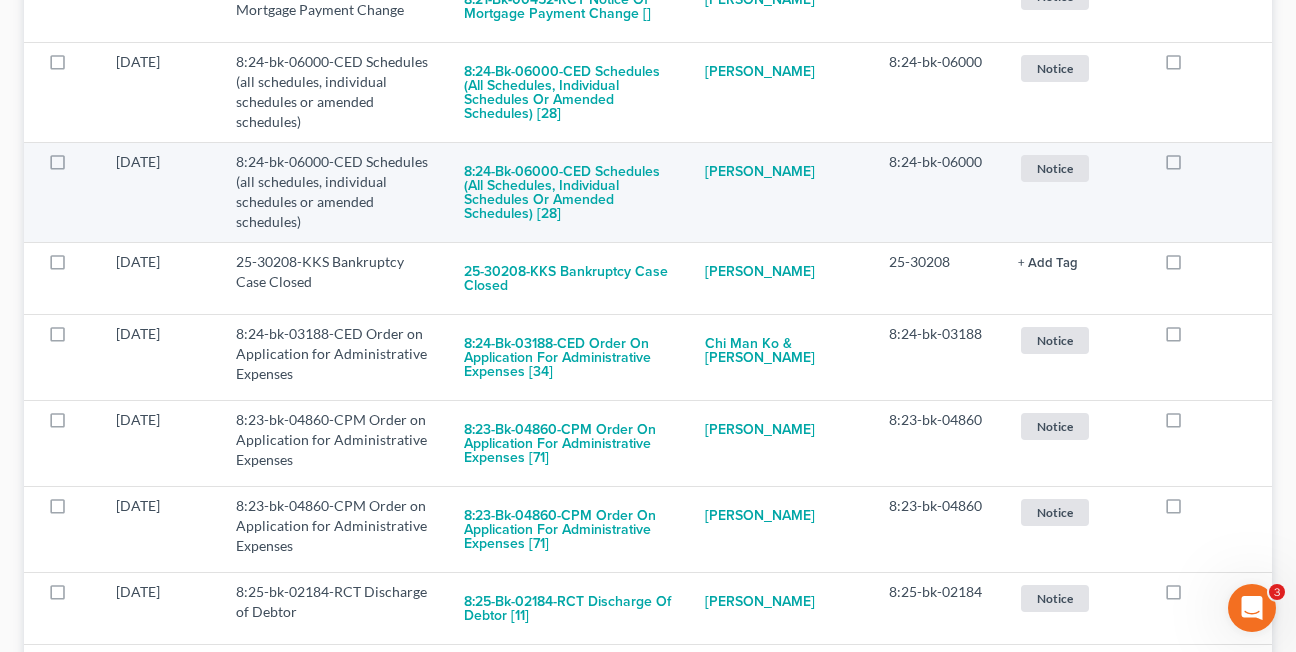 click at bounding box center (1192, 167) 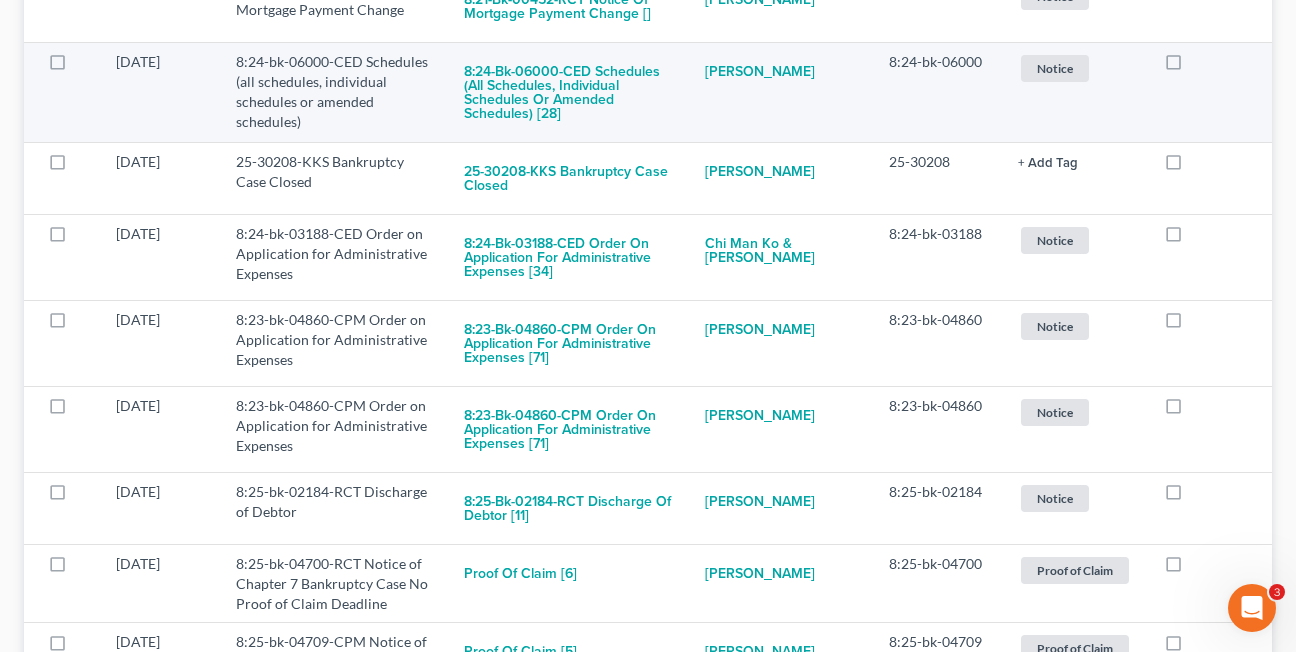click at bounding box center (1192, 67) 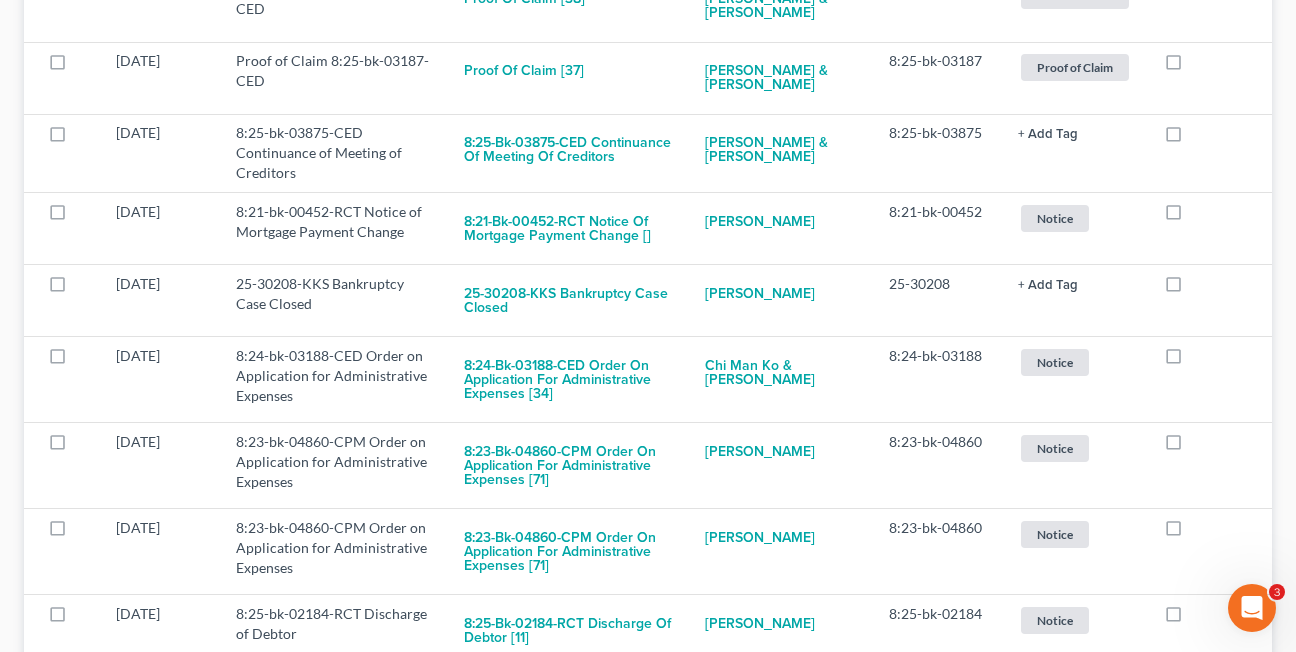 scroll, scrollTop: 2166, scrollLeft: 0, axis: vertical 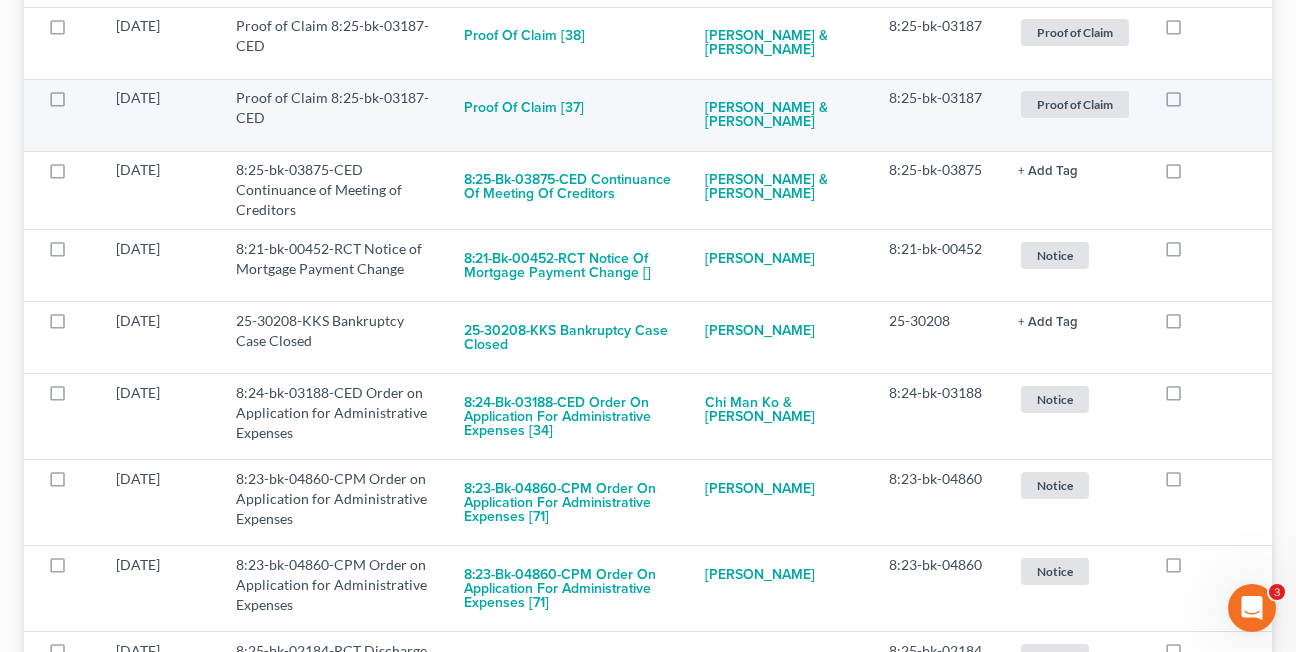 click at bounding box center [1192, 103] 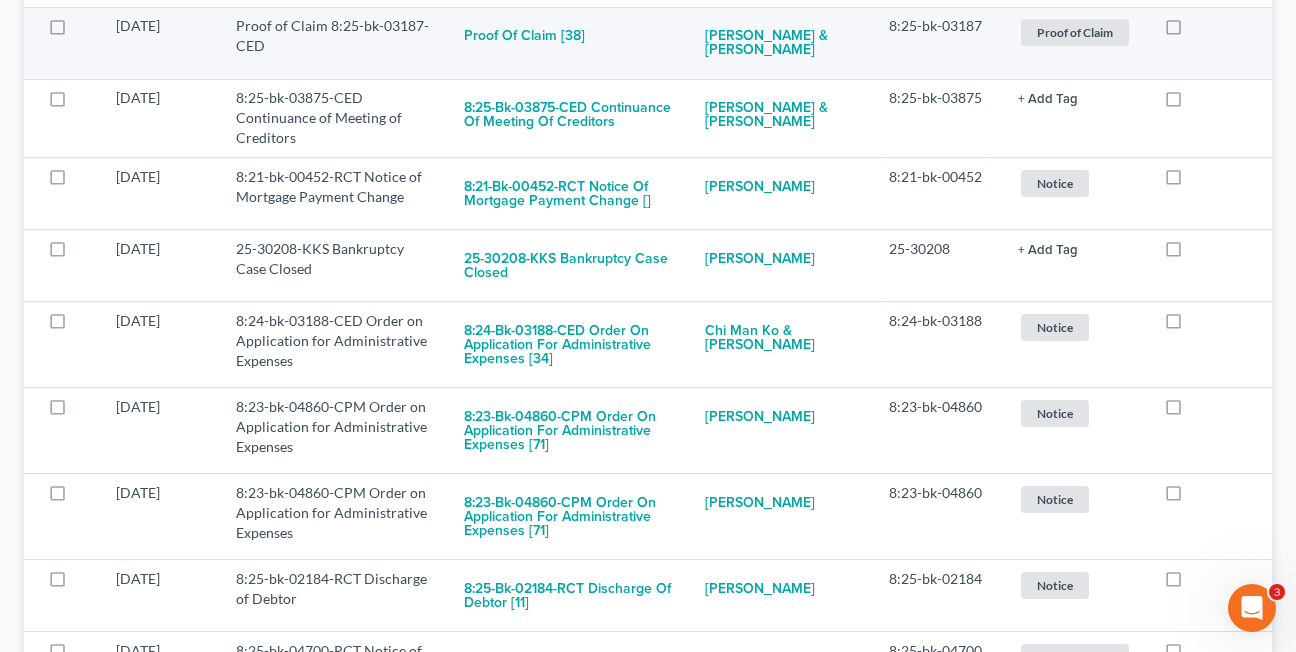 click at bounding box center (1192, 31) 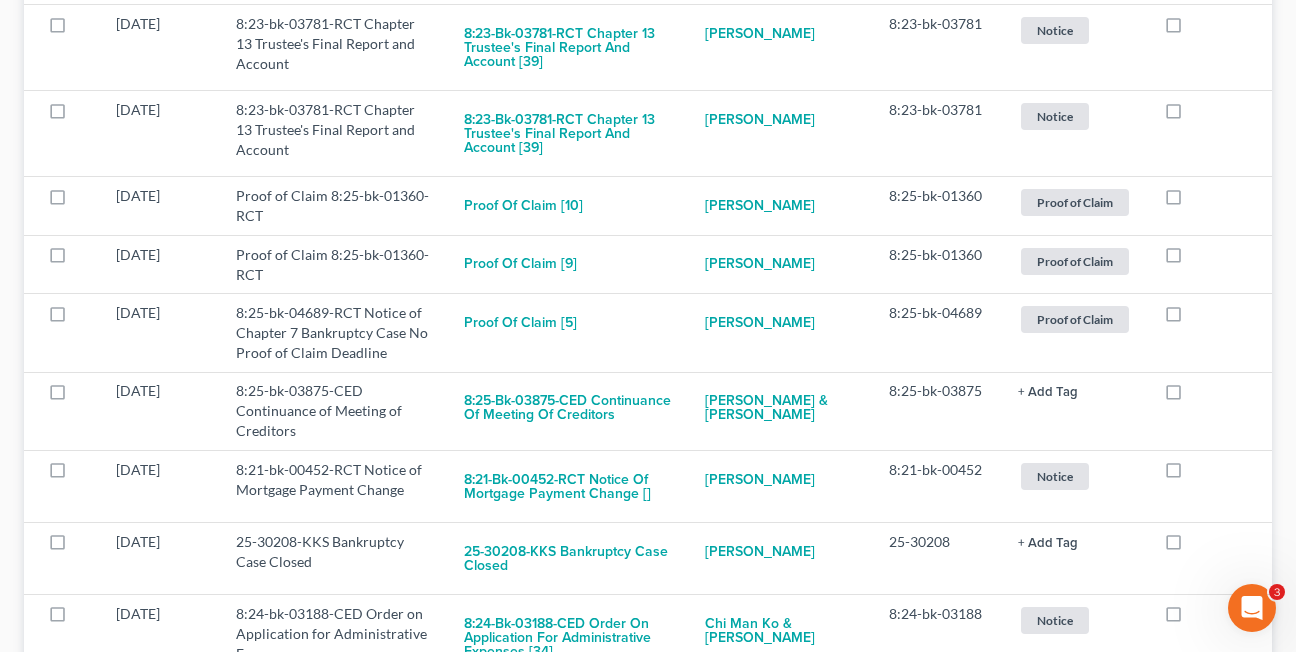 scroll, scrollTop: 1796, scrollLeft: 0, axis: vertical 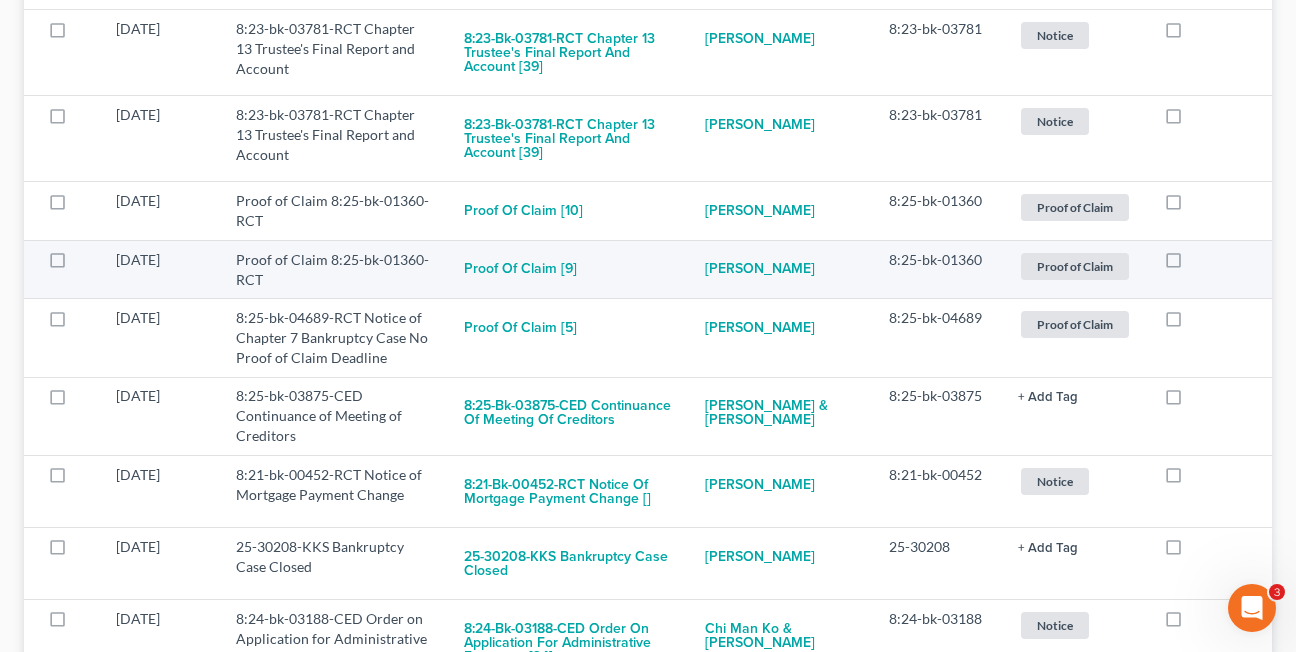 click at bounding box center [1192, 265] 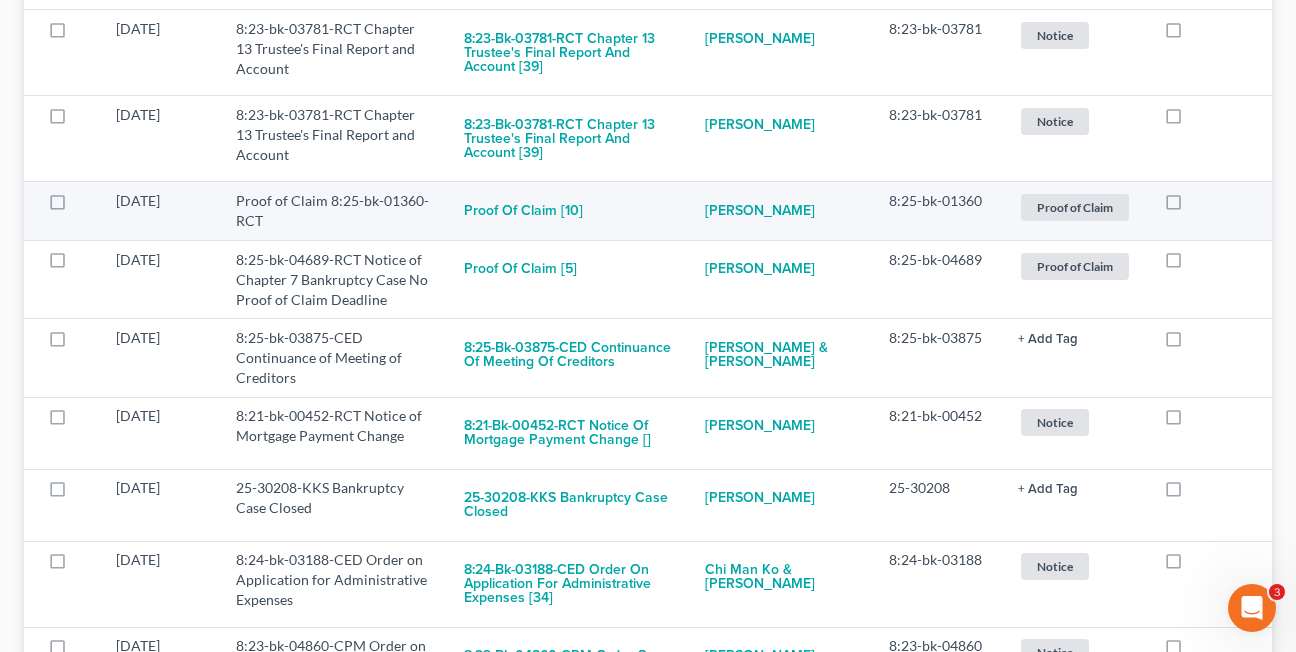 click at bounding box center [1192, 206] 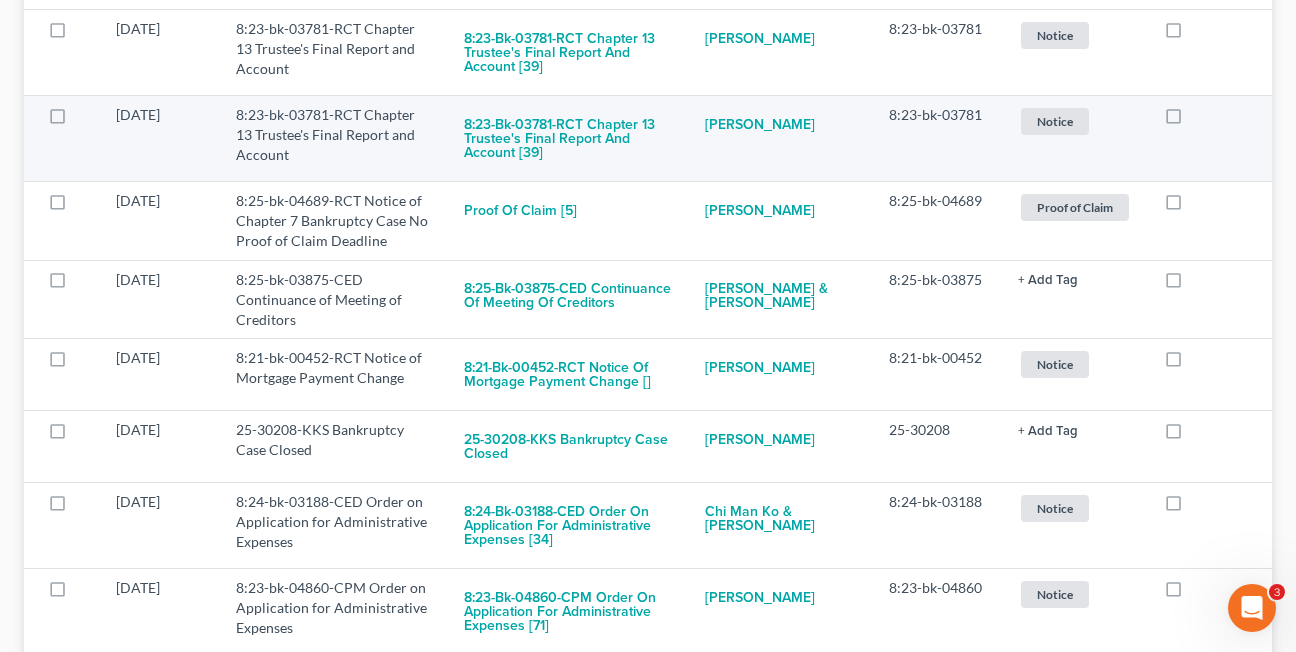click at bounding box center [1192, 120] 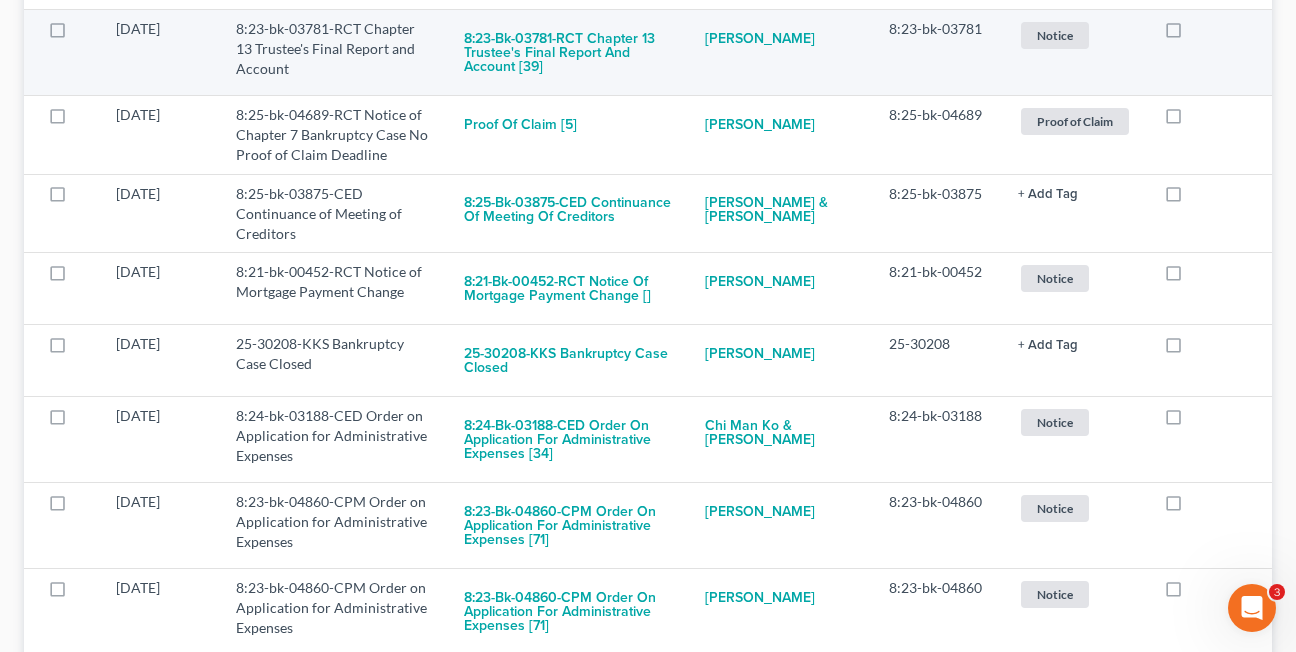click at bounding box center (1192, 34) 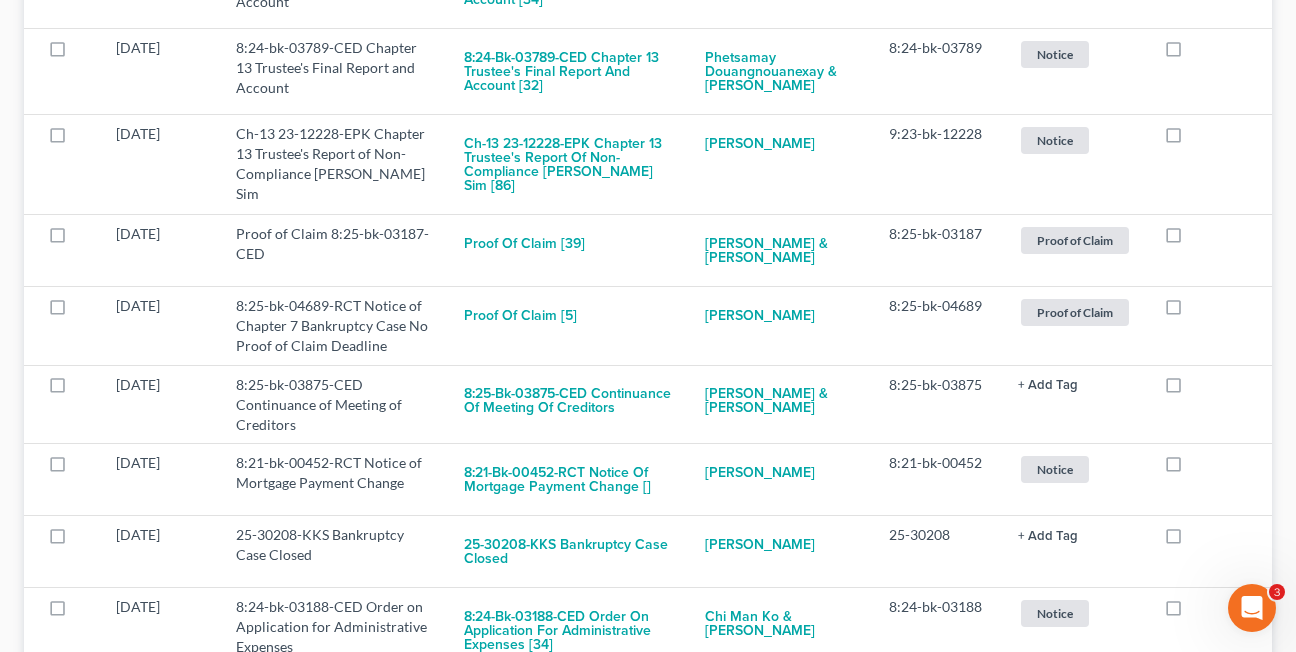 scroll, scrollTop: 1514, scrollLeft: 0, axis: vertical 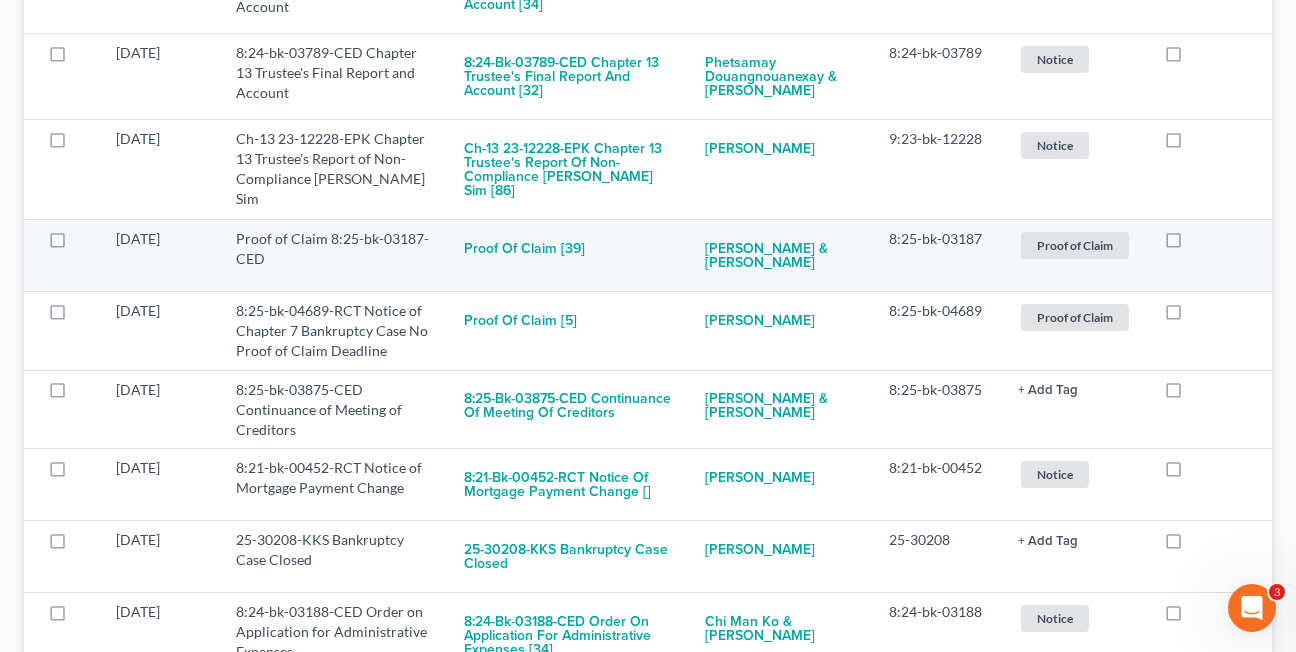 click at bounding box center (1192, 244) 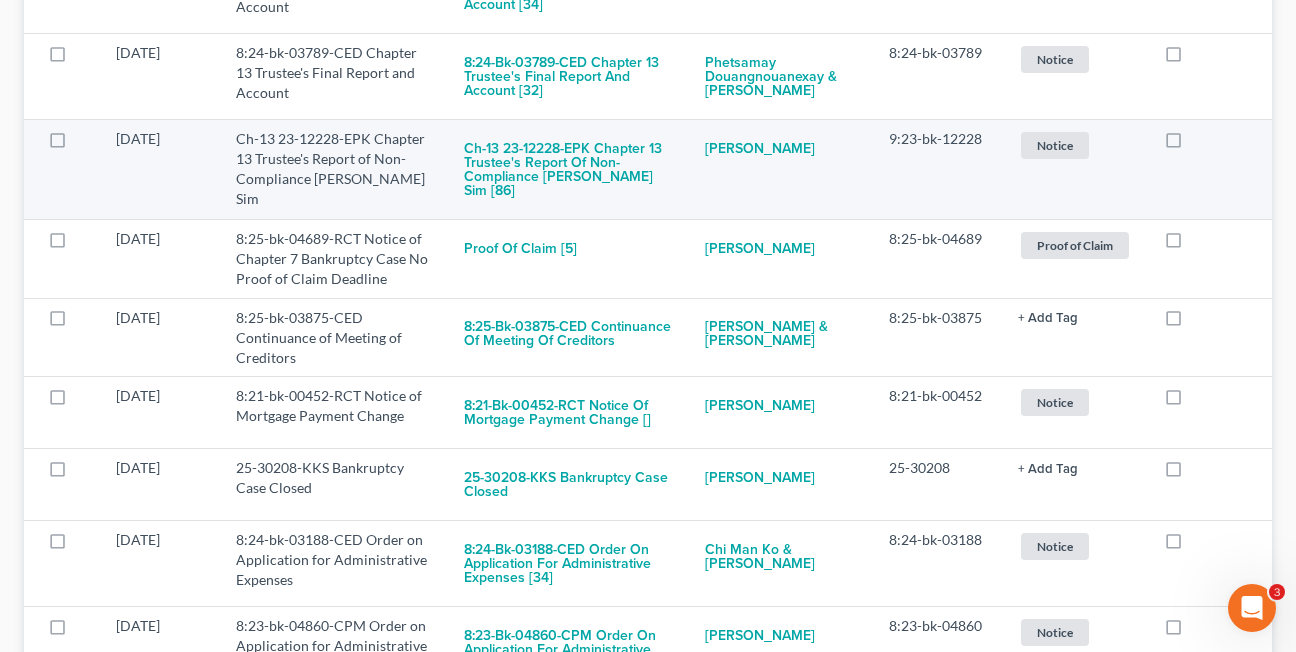 click at bounding box center (1192, 144) 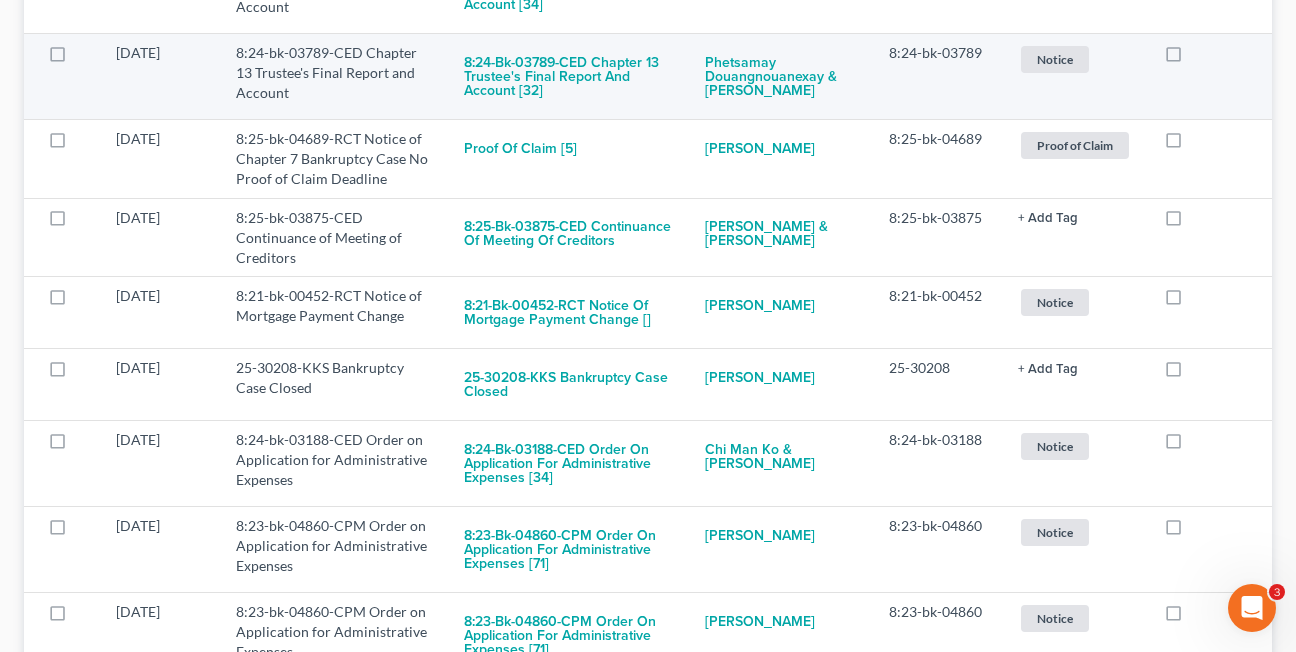 click at bounding box center (1192, 58) 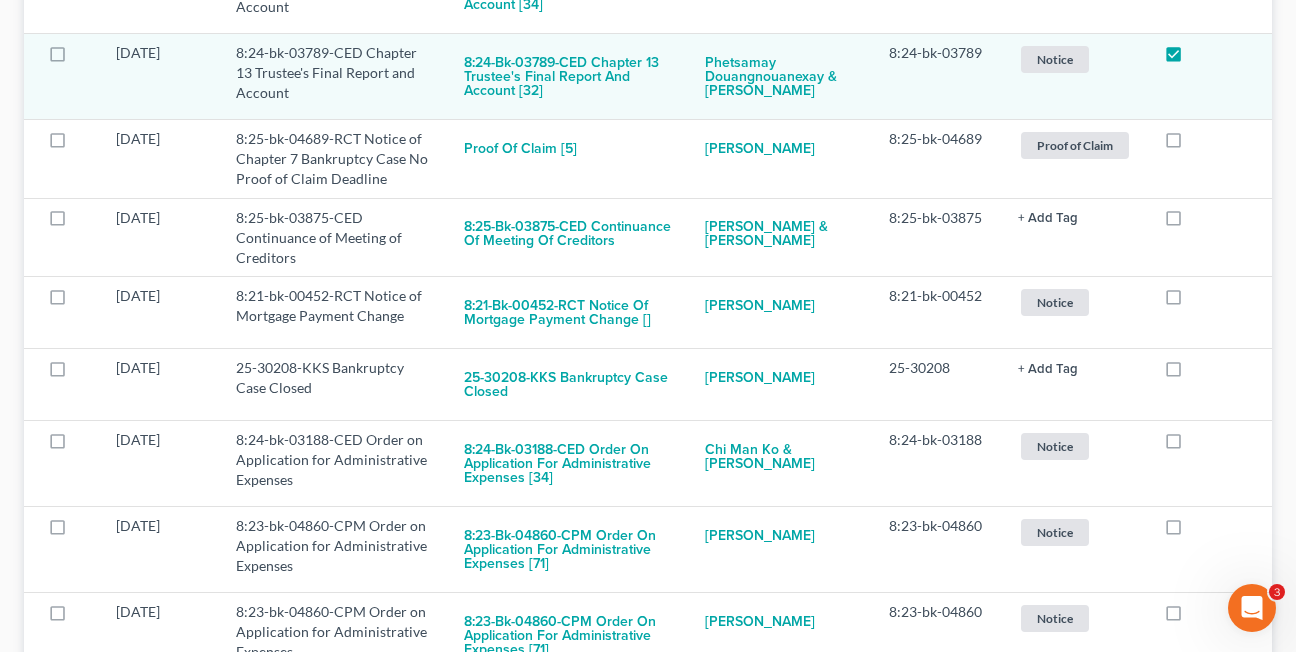 scroll, scrollTop: 1492, scrollLeft: 0, axis: vertical 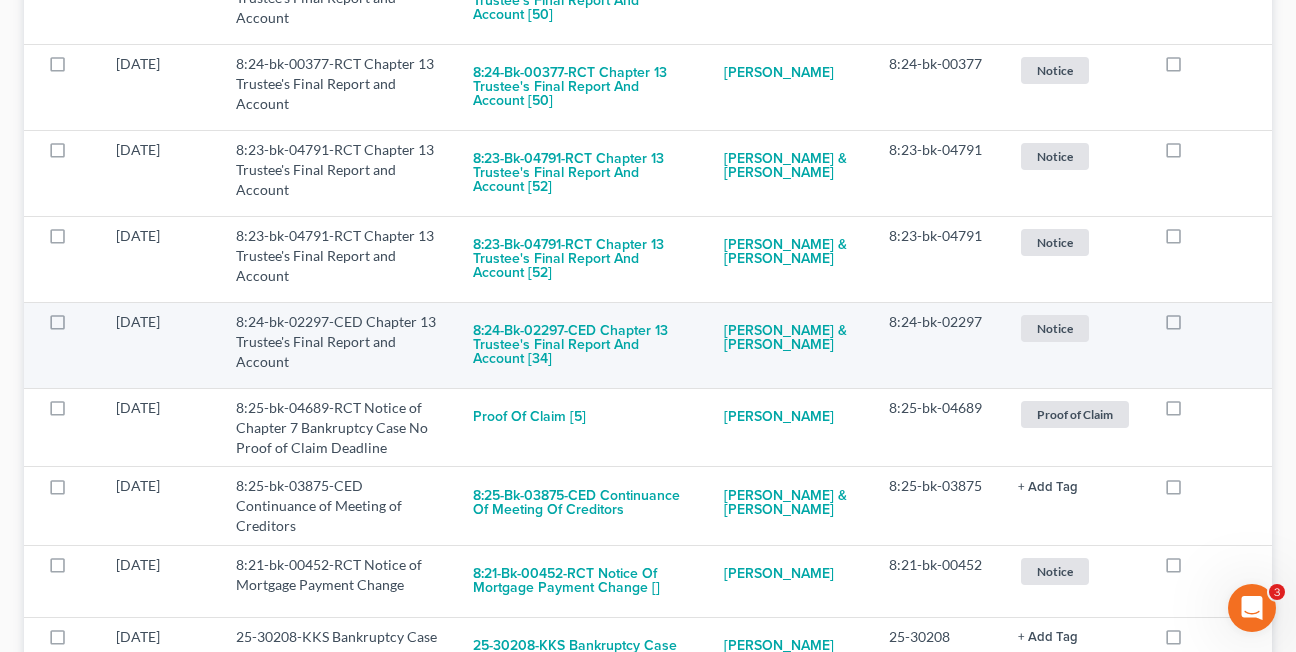 click at bounding box center [1192, 327] 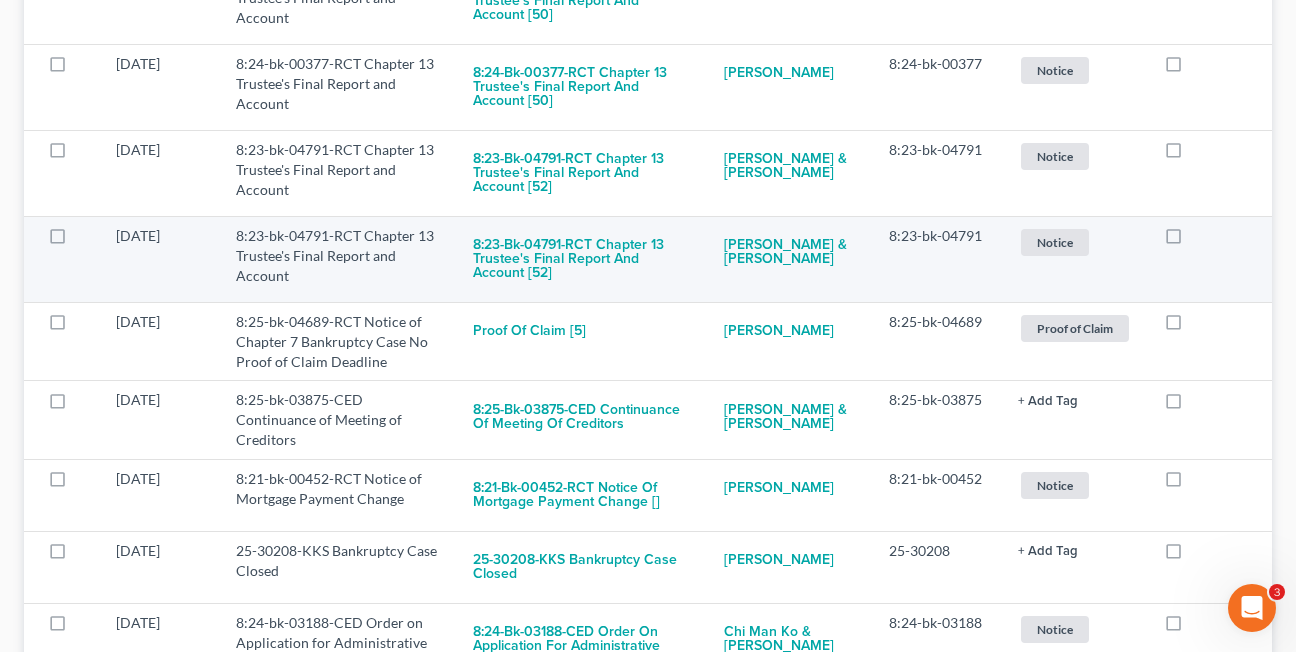 click at bounding box center (1192, 241) 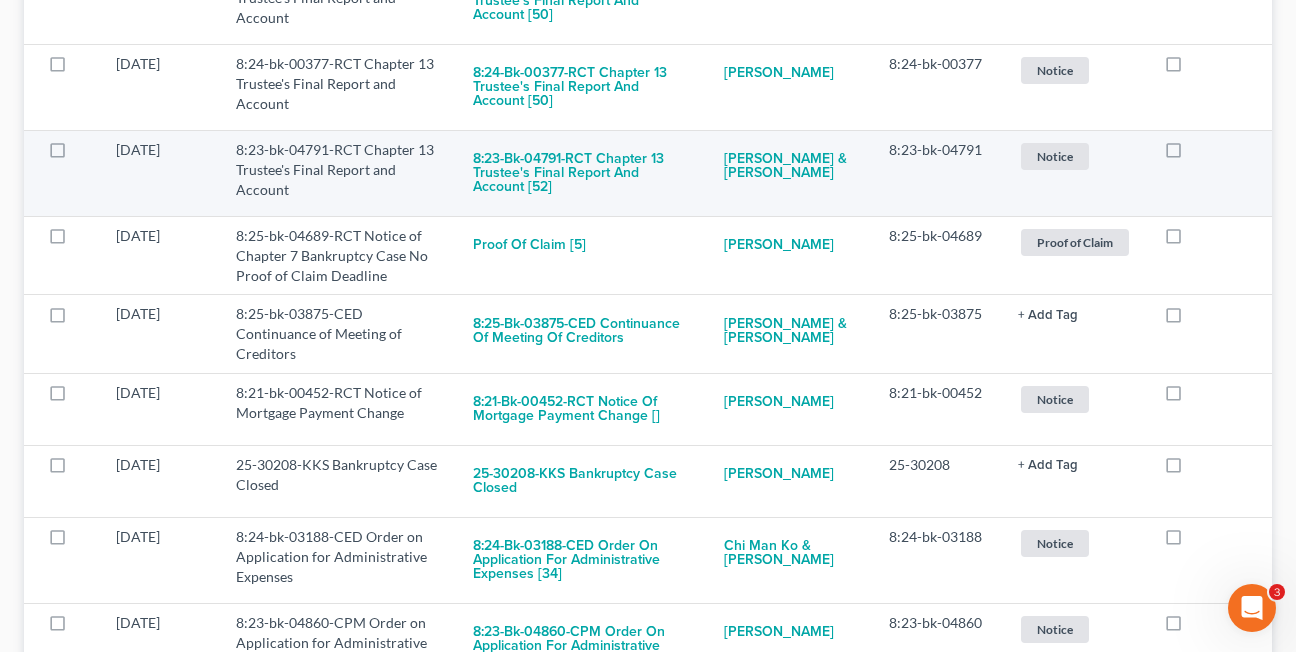 click at bounding box center [1192, 155] 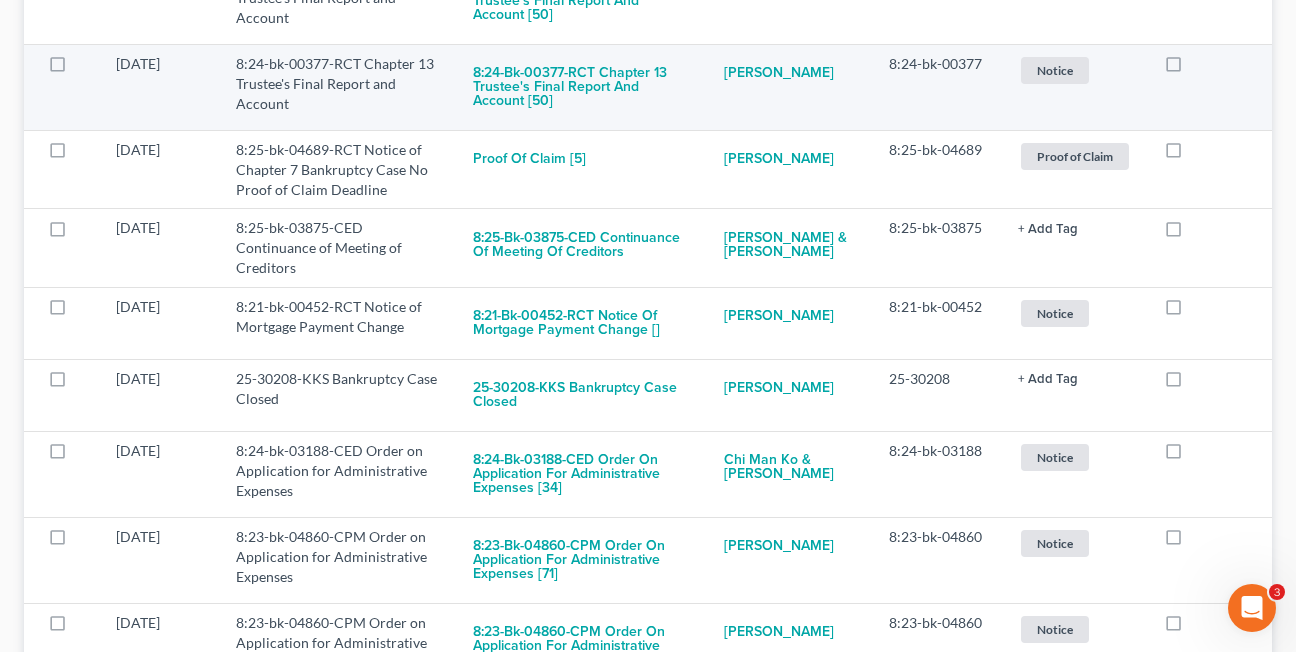 click at bounding box center (1192, 69) 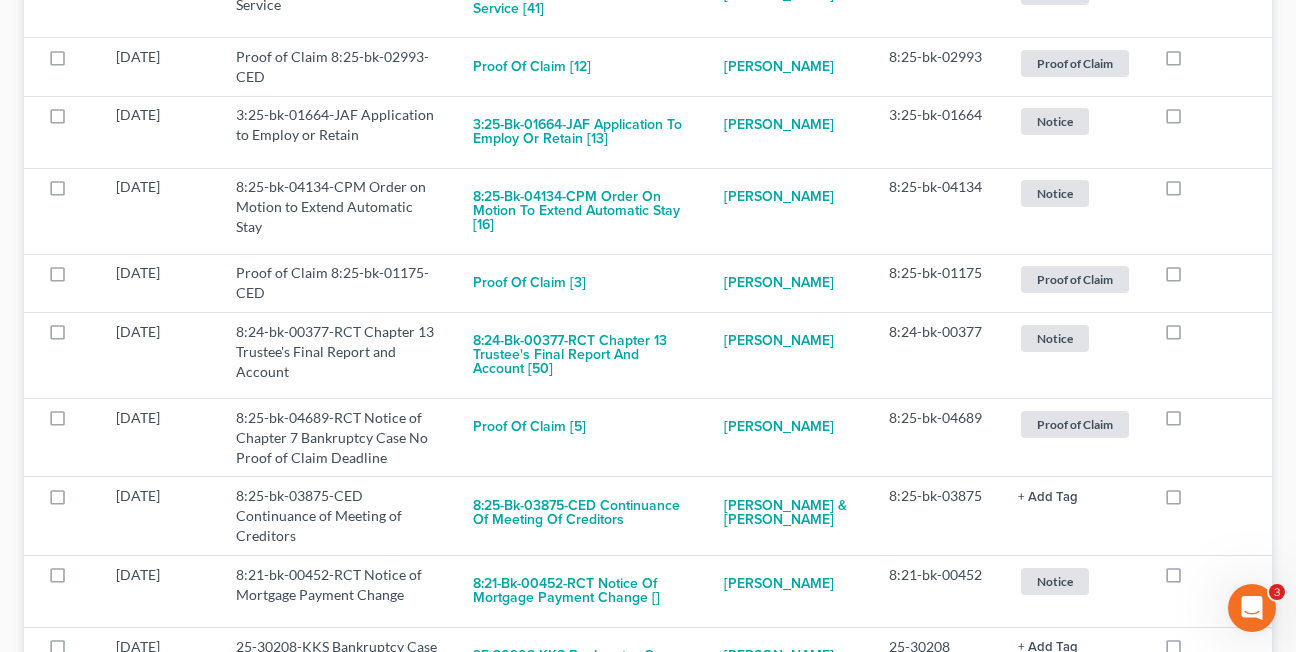 scroll, scrollTop: 795, scrollLeft: 0, axis: vertical 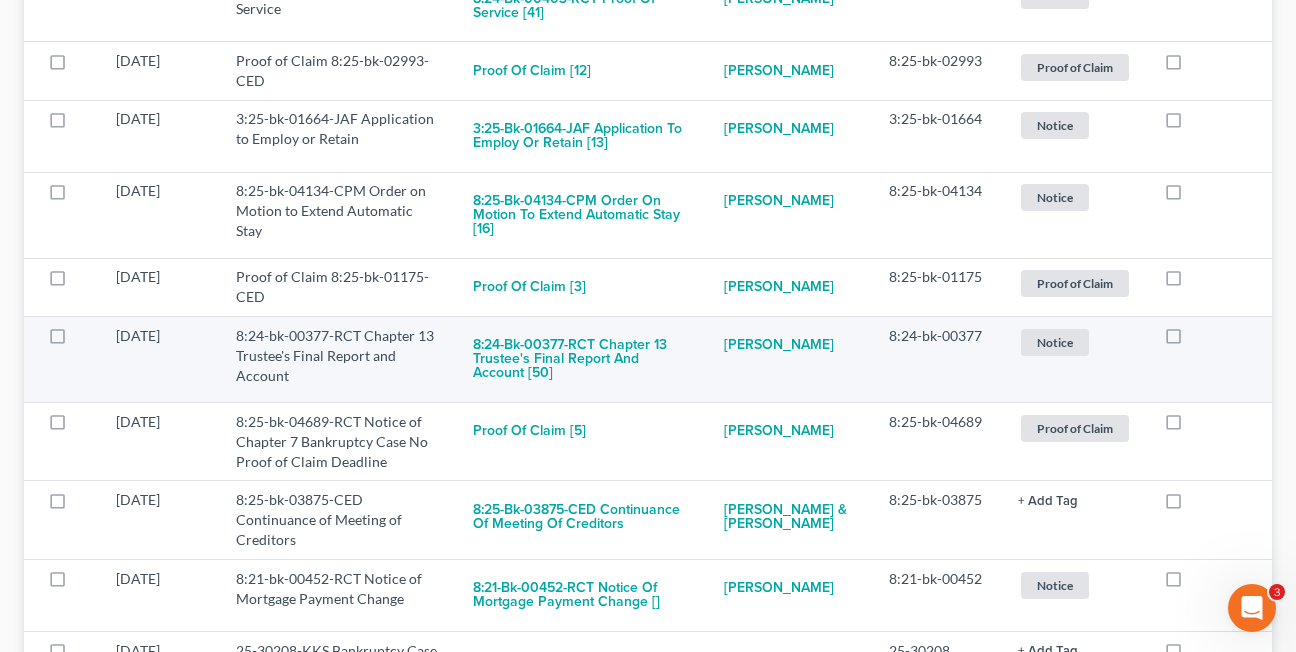 click at bounding box center (1192, 341) 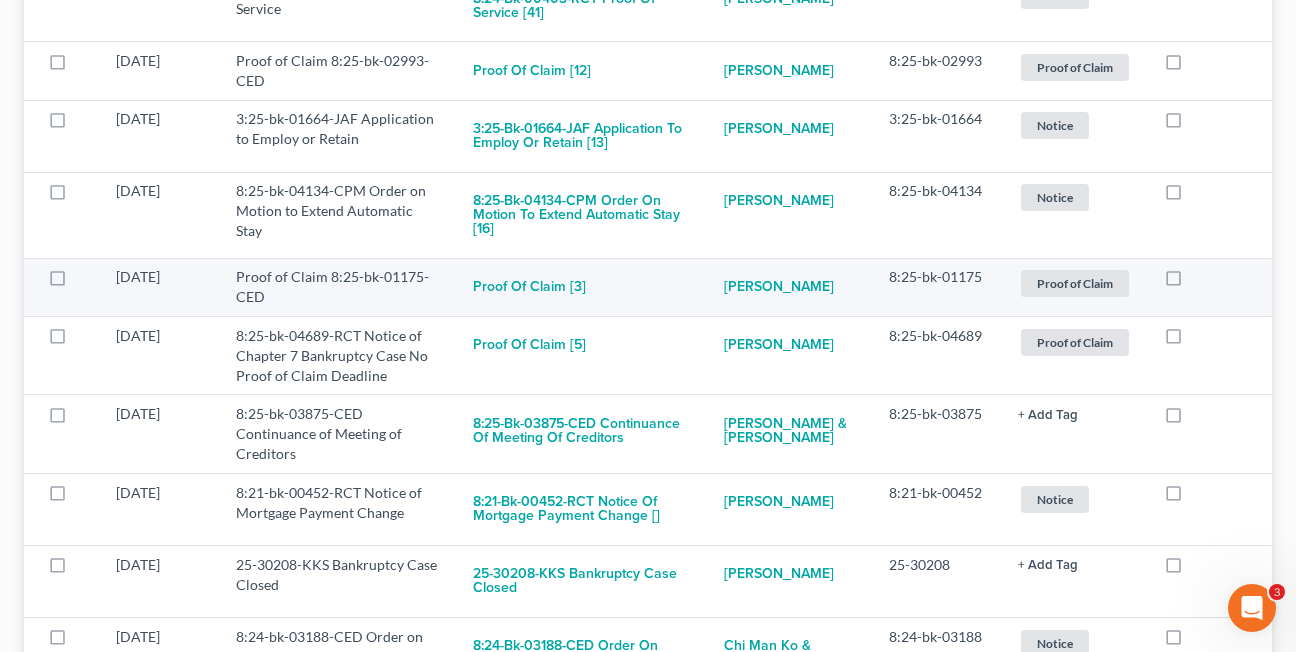 click at bounding box center [1192, 282] 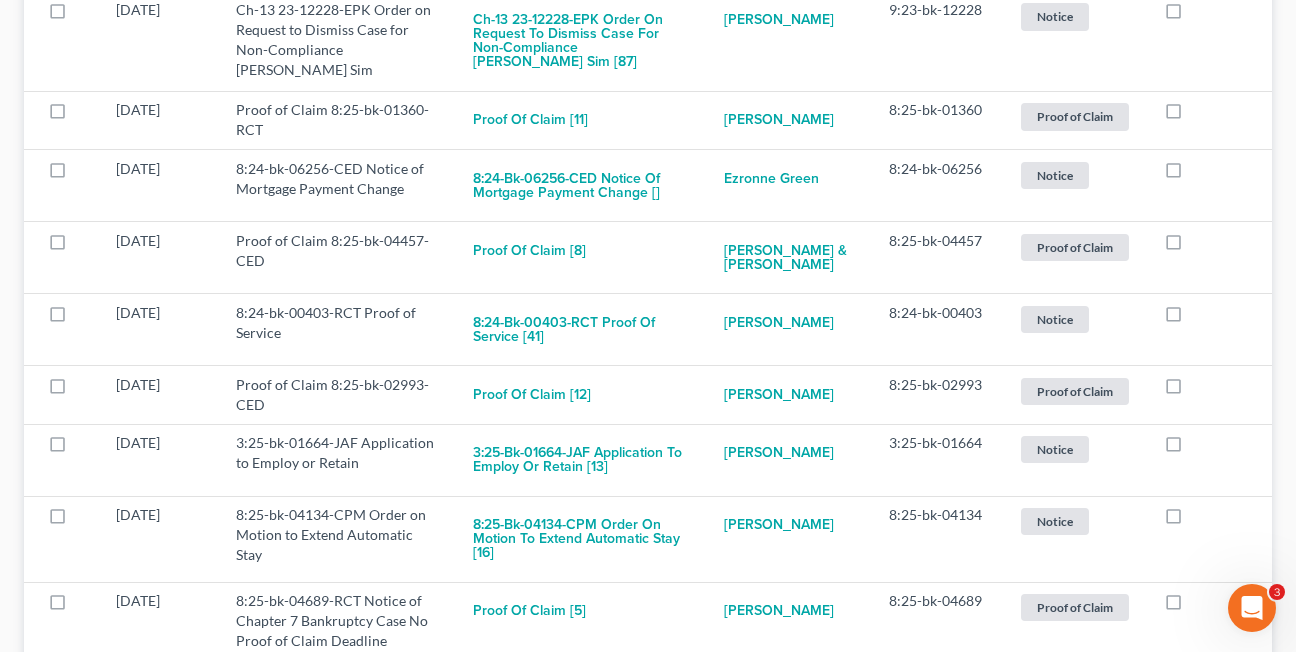 scroll, scrollTop: 455, scrollLeft: 0, axis: vertical 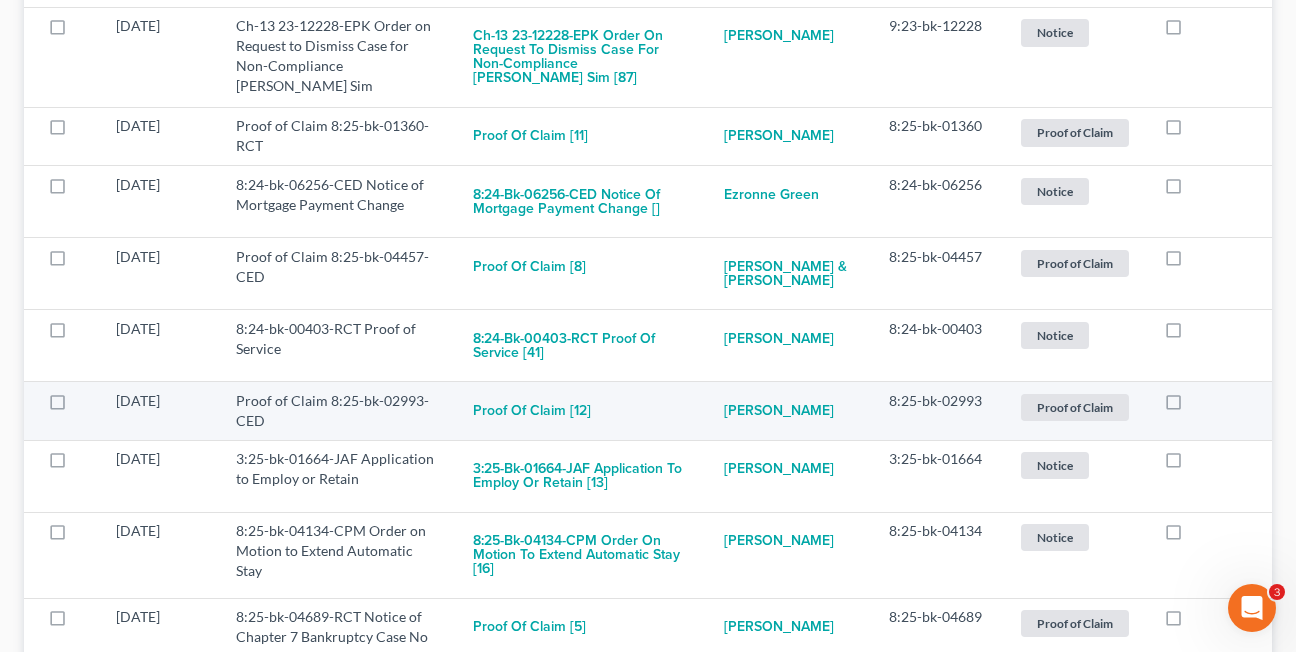 click at bounding box center [1192, 406] 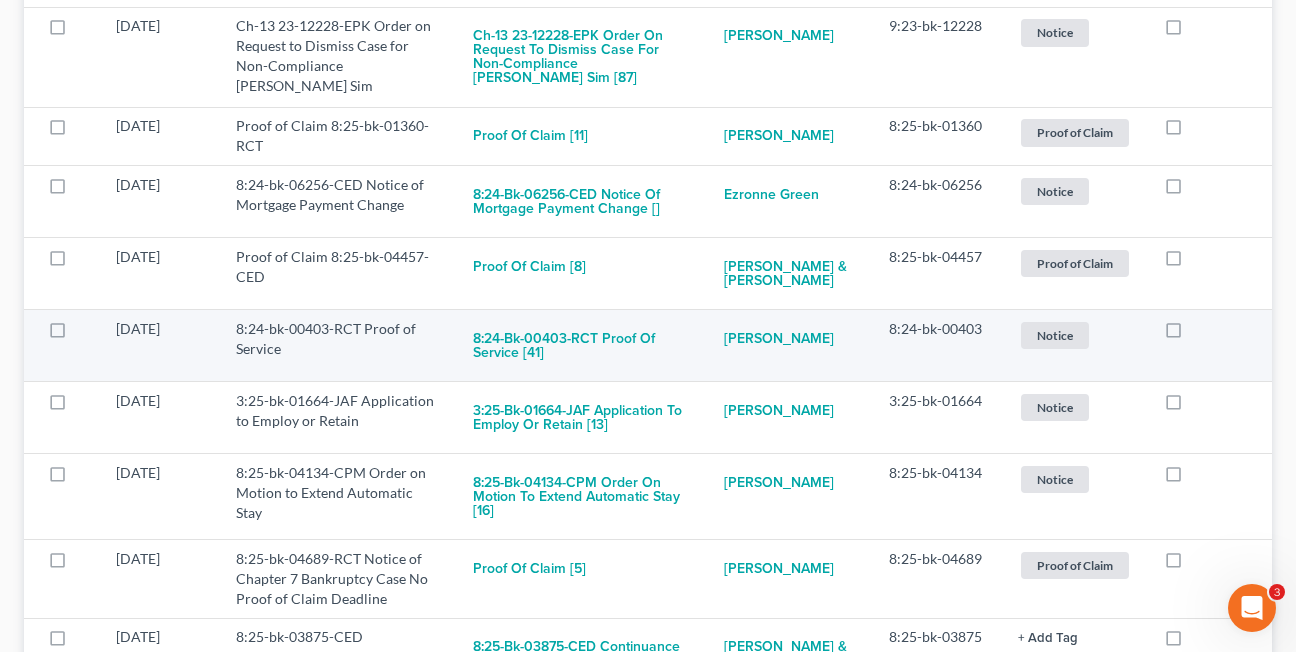 click at bounding box center [1192, 334] 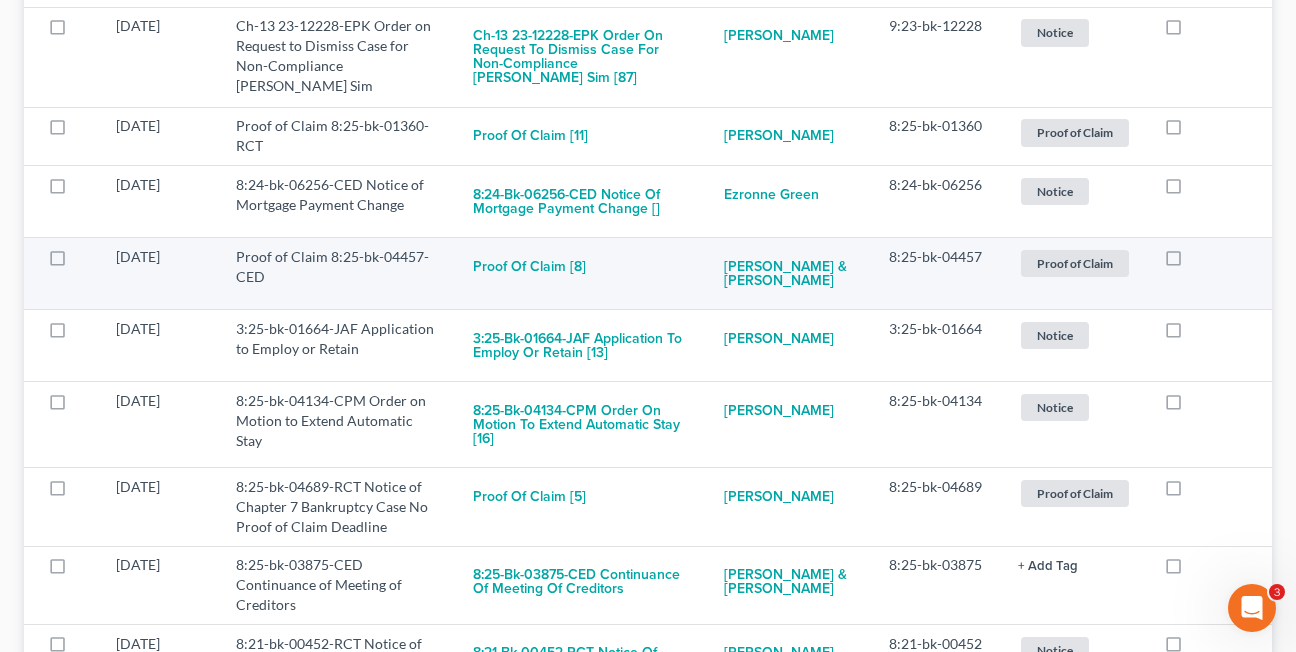 click at bounding box center [1192, 262] 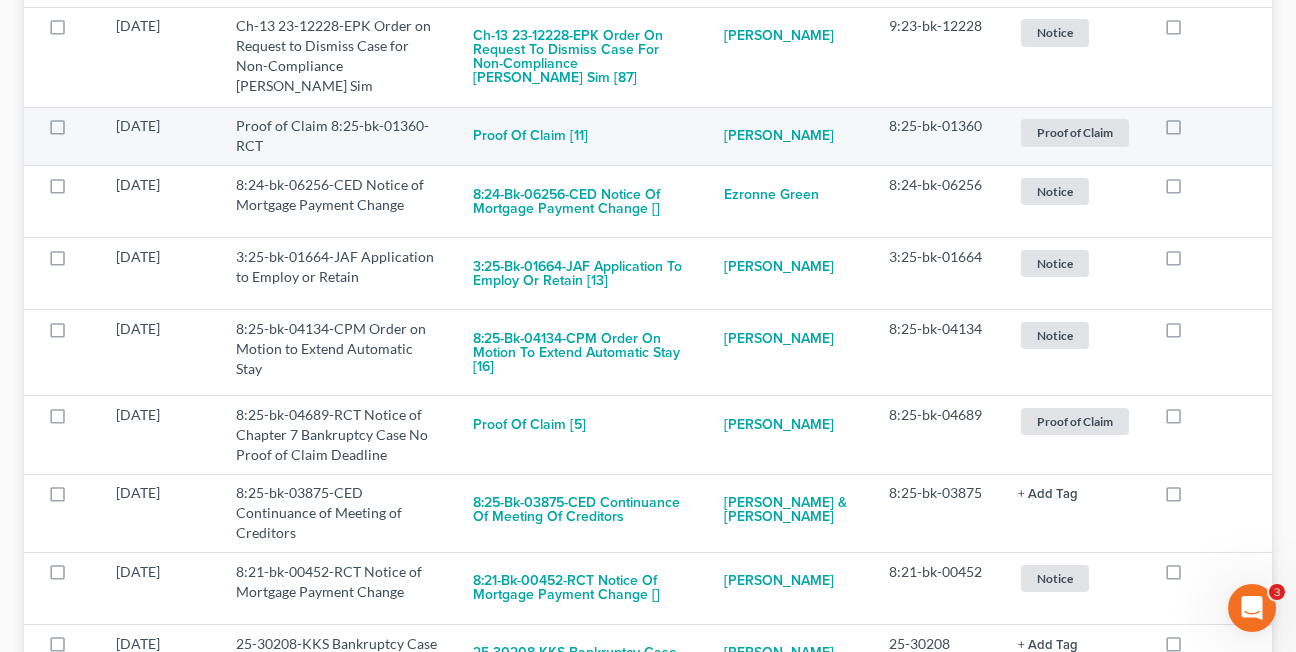 click at bounding box center [1192, 131] 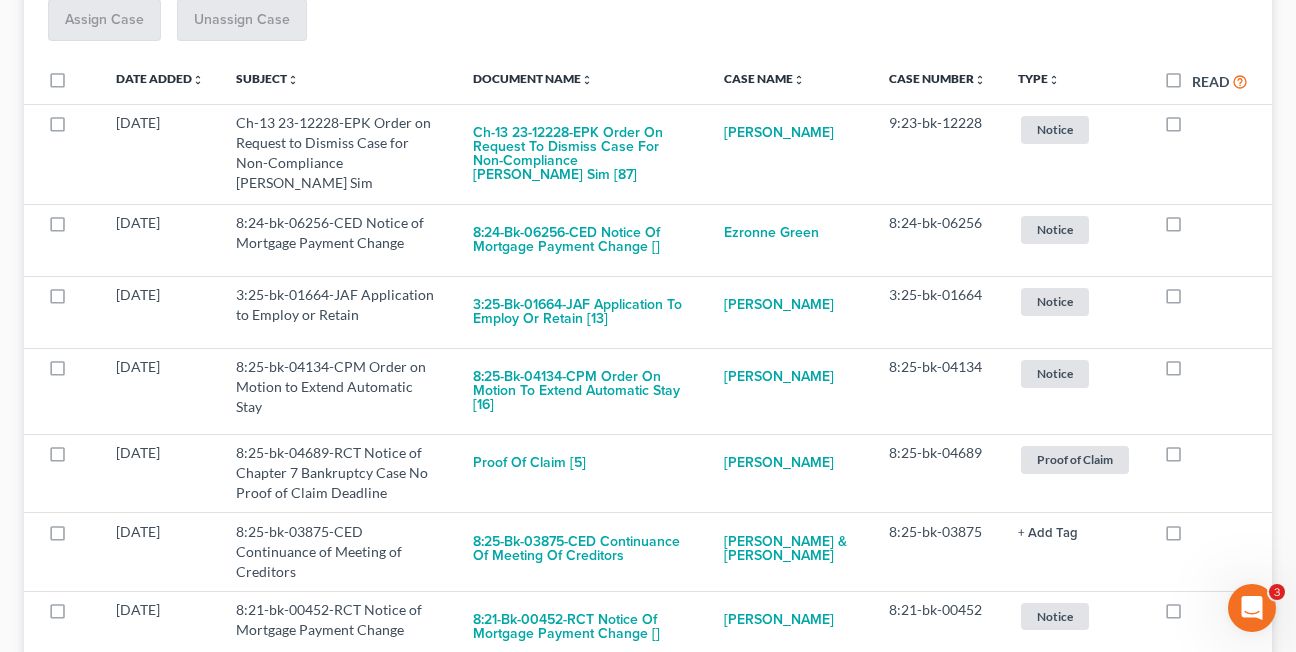 scroll, scrollTop: 344, scrollLeft: 0, axis: vertical 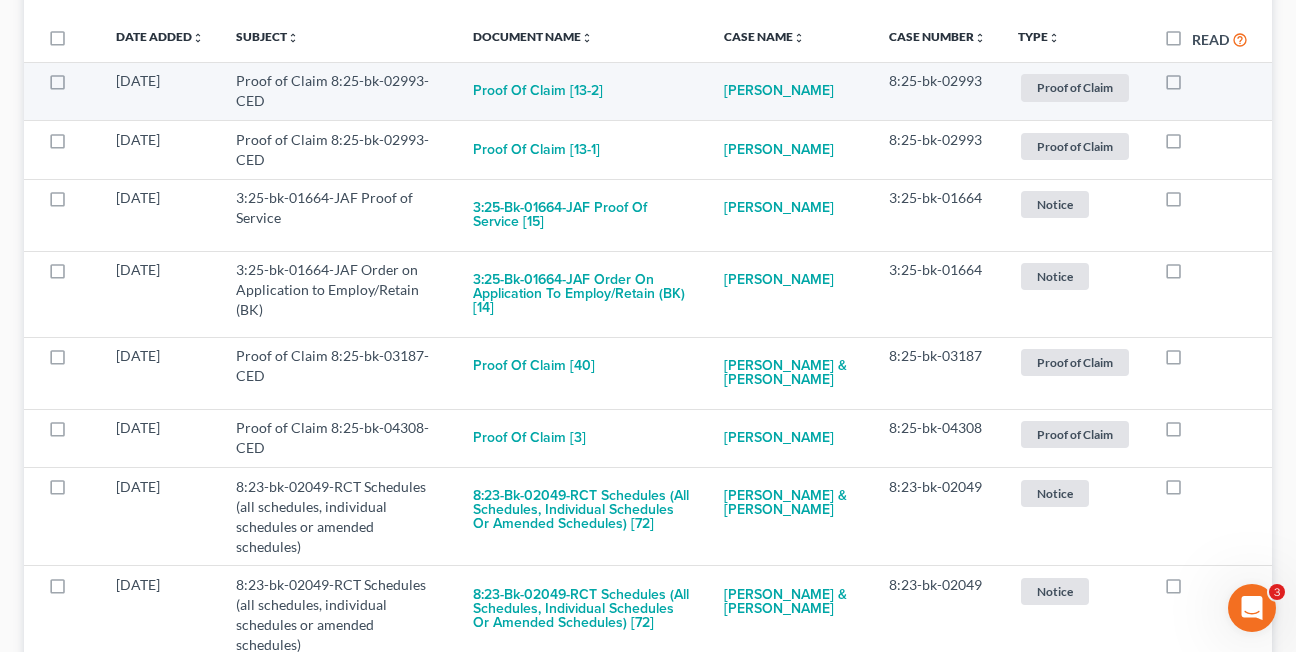click at bounding box center [1192, 86] 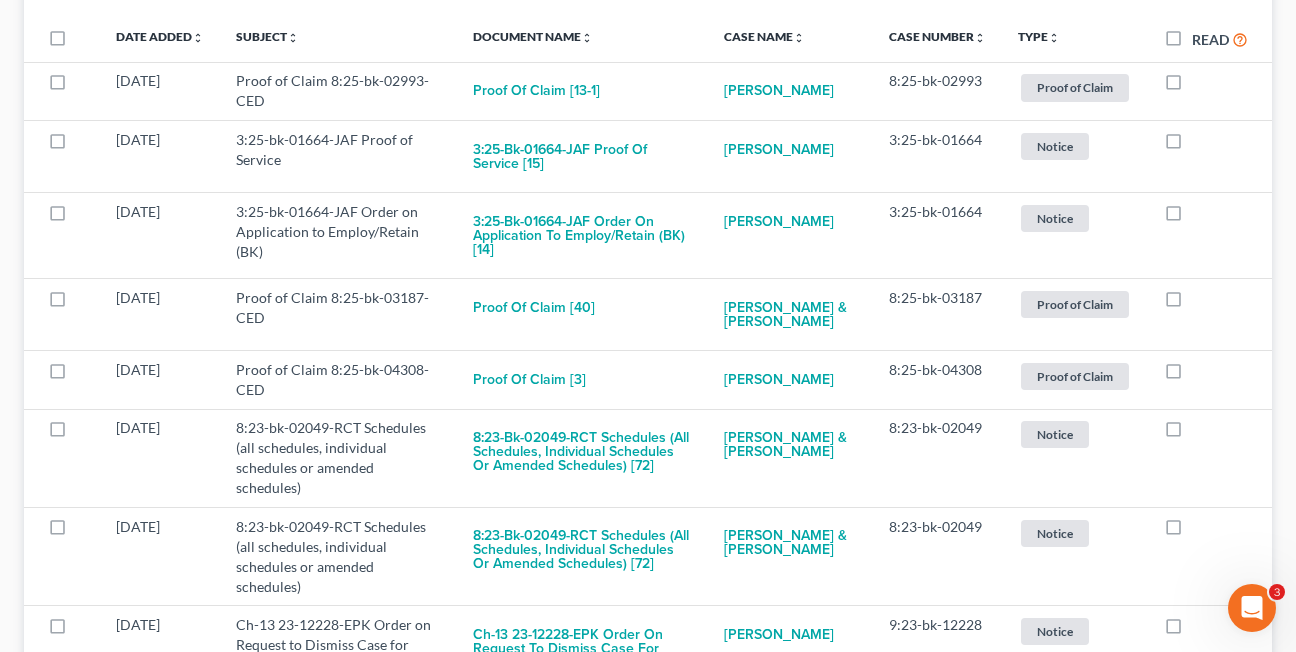 click at bounding box center [1192, 86] 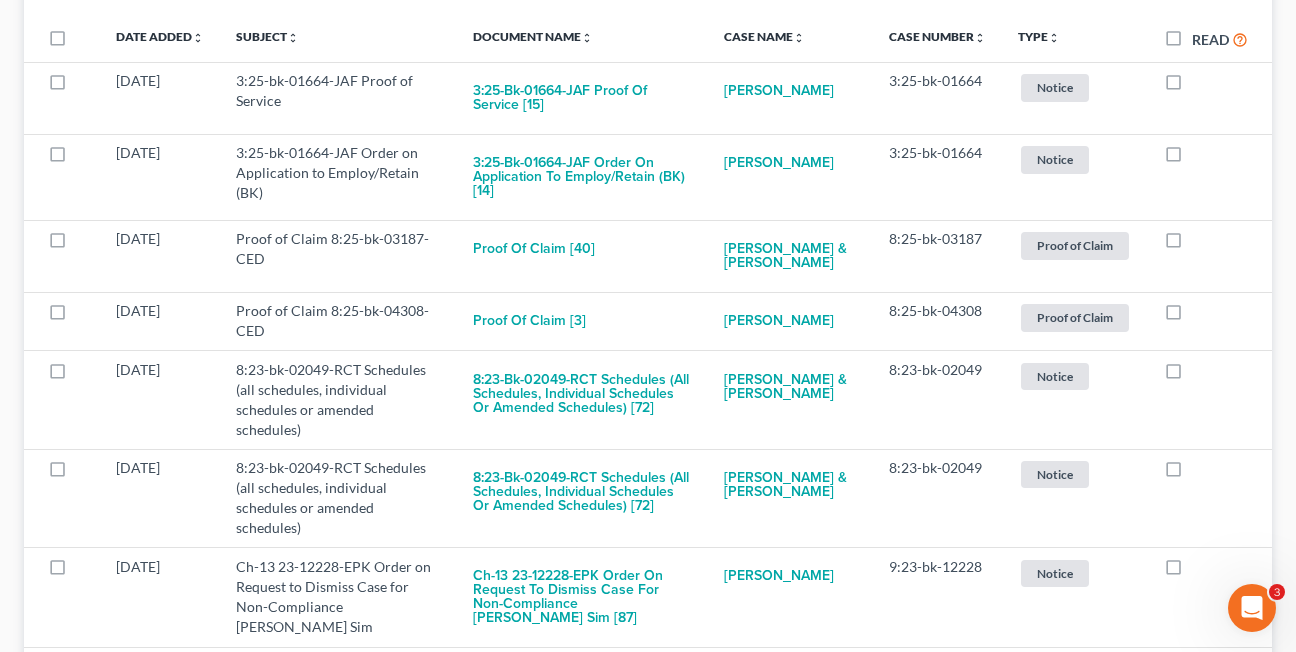 click at bounding box center (1192, 86) 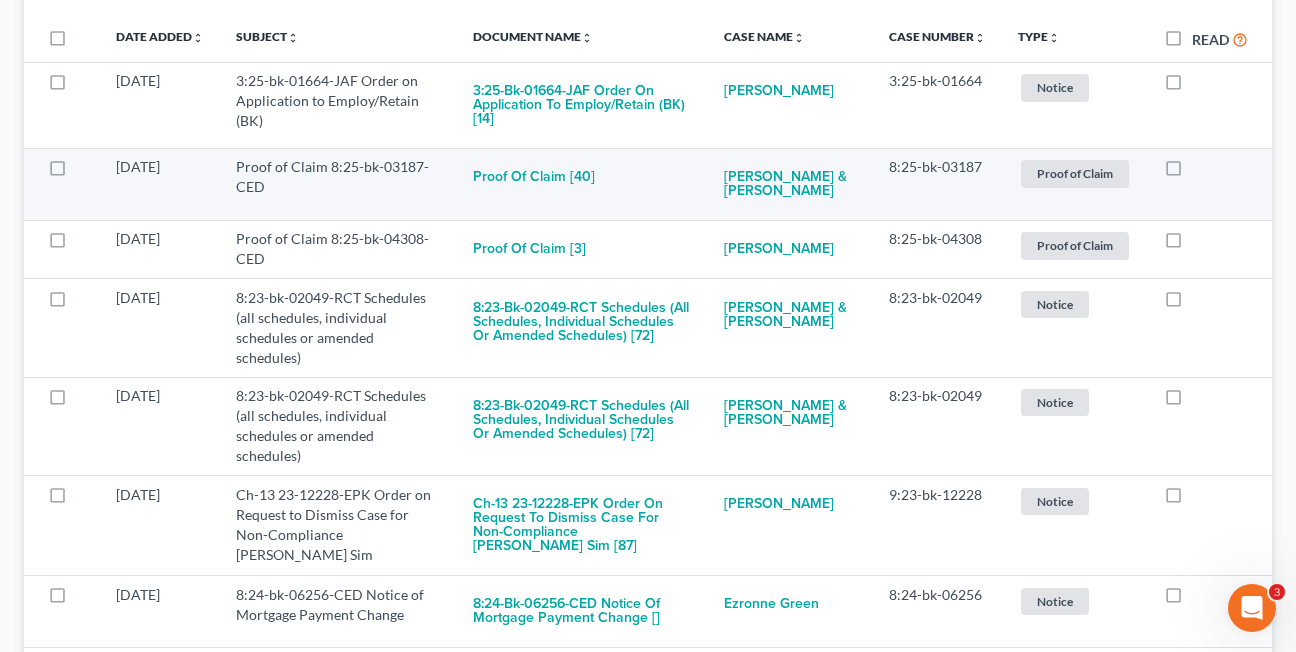 click at bounding box center [1192, 172] 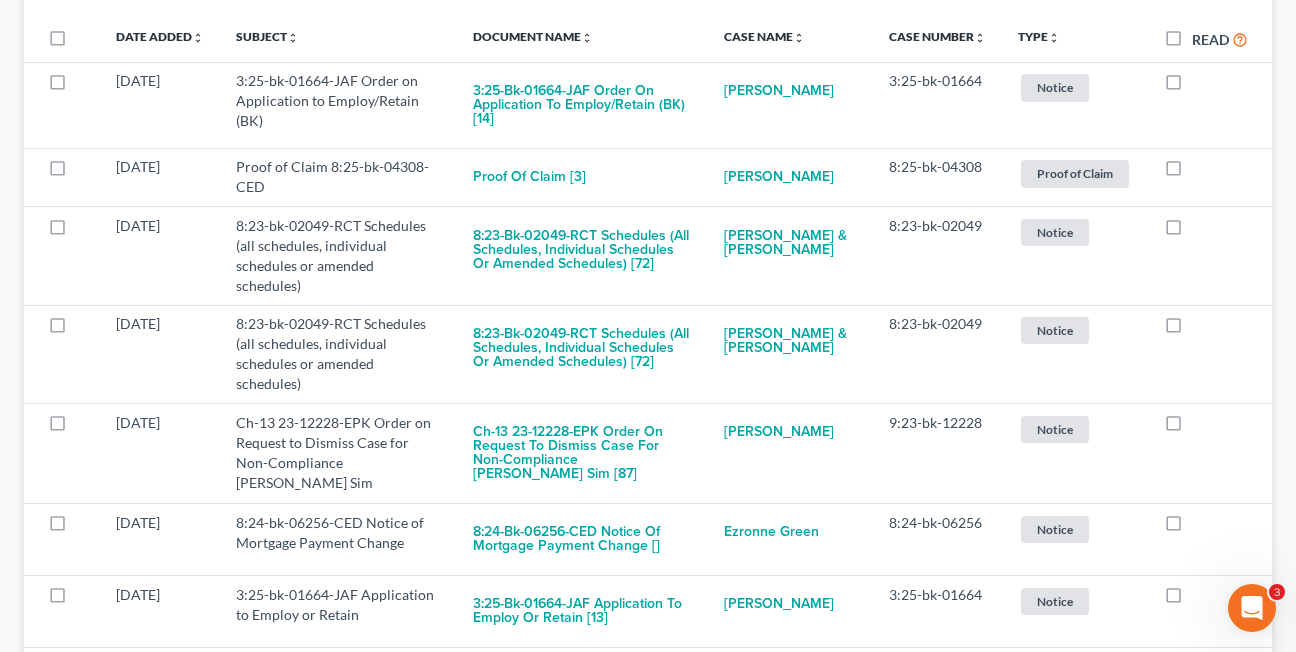 click at bounding box center [1192, 172] 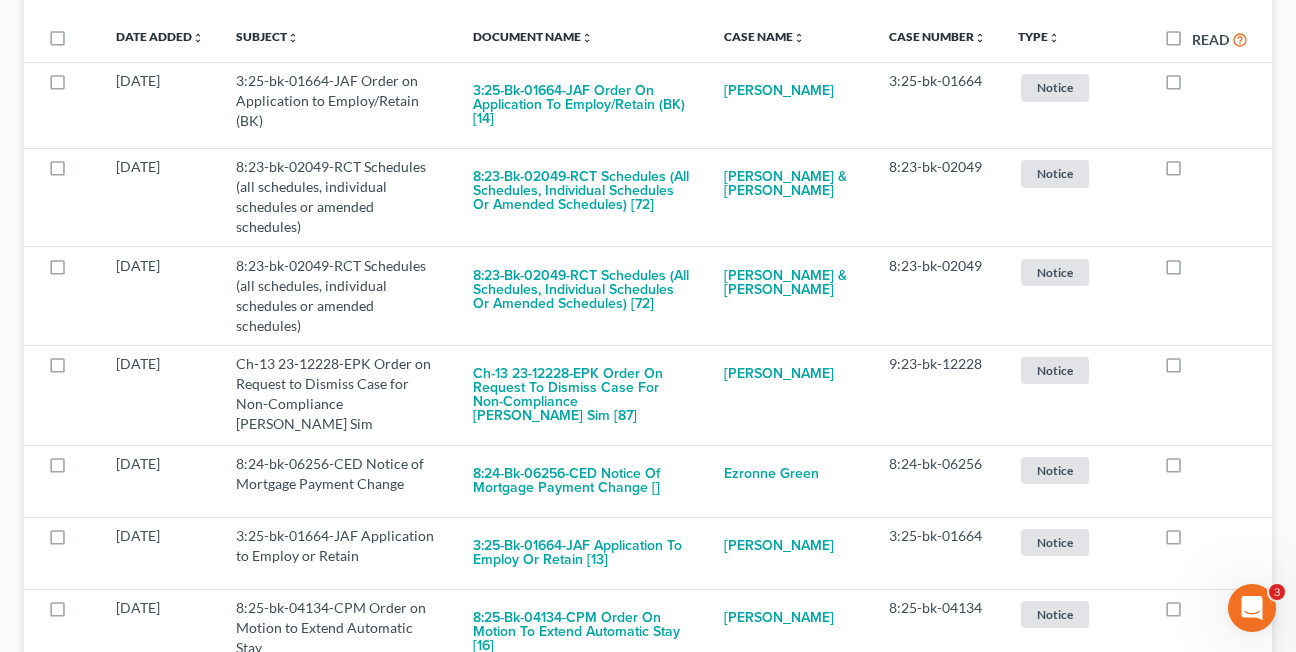 click at bounding box center (1192, 172) 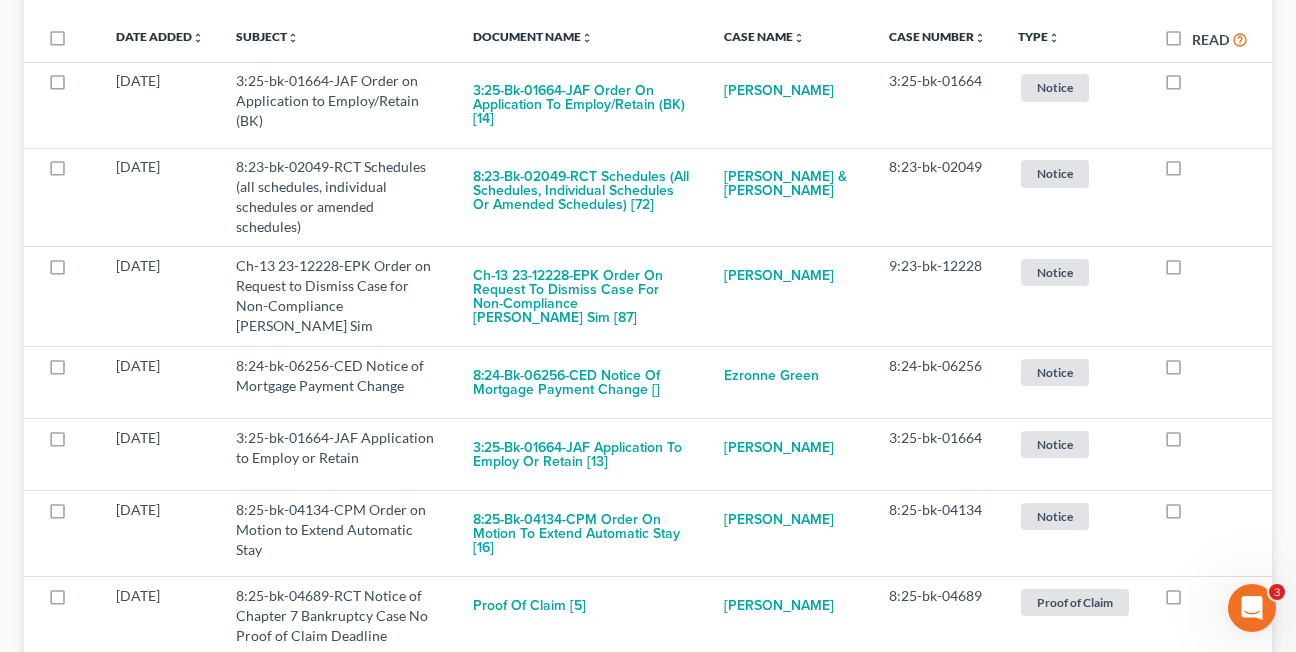 click at bounding box center [1192, 172] 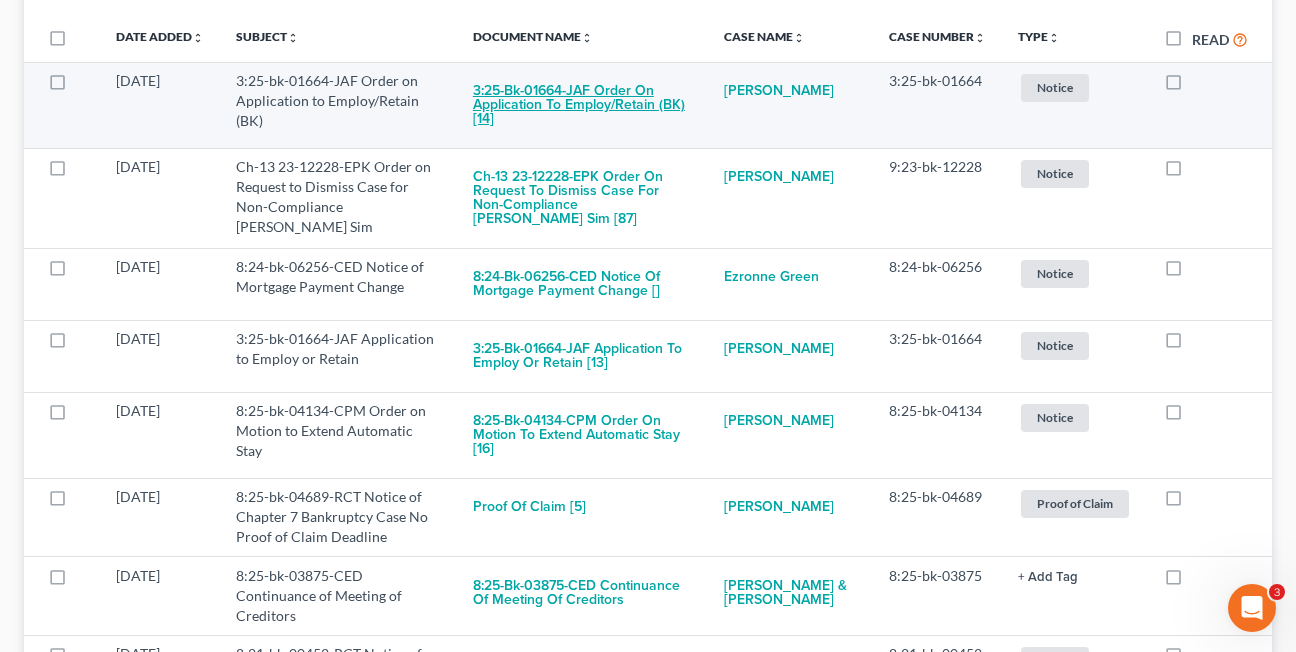 click on "3:25-bk-01664-JAF Order on Application to Employ/Retain (BK) [14]" at bounding box center [582, 105] 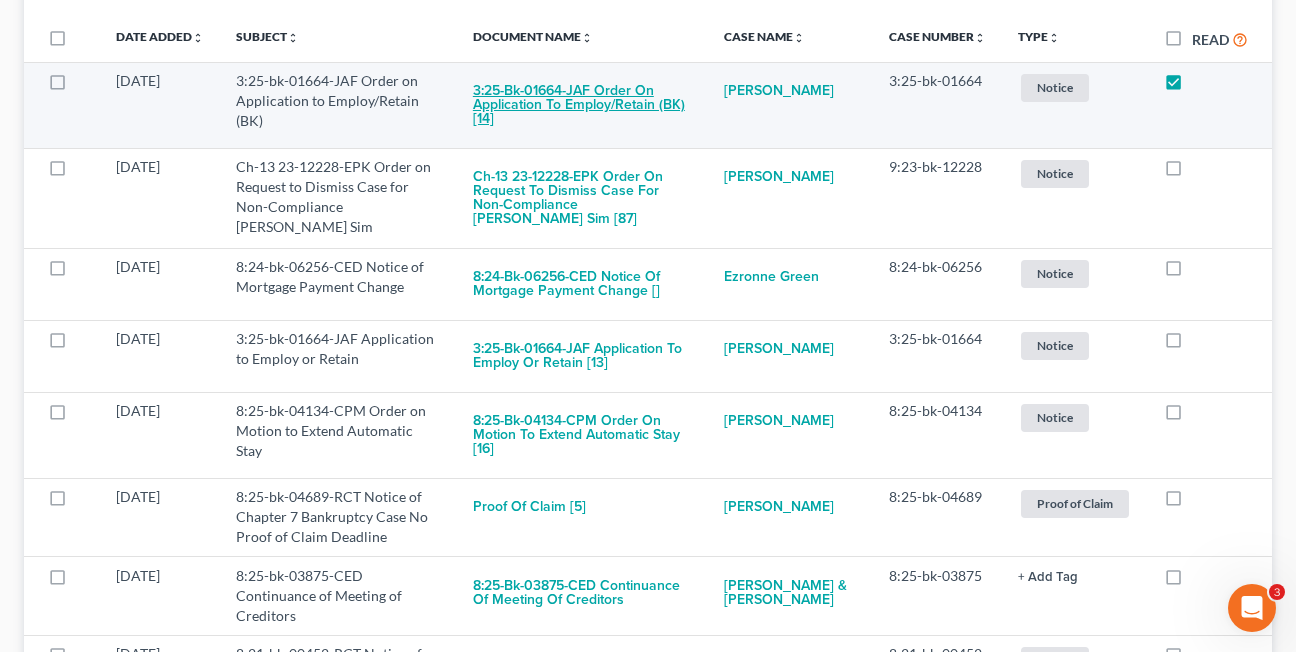 checkbox on "true" 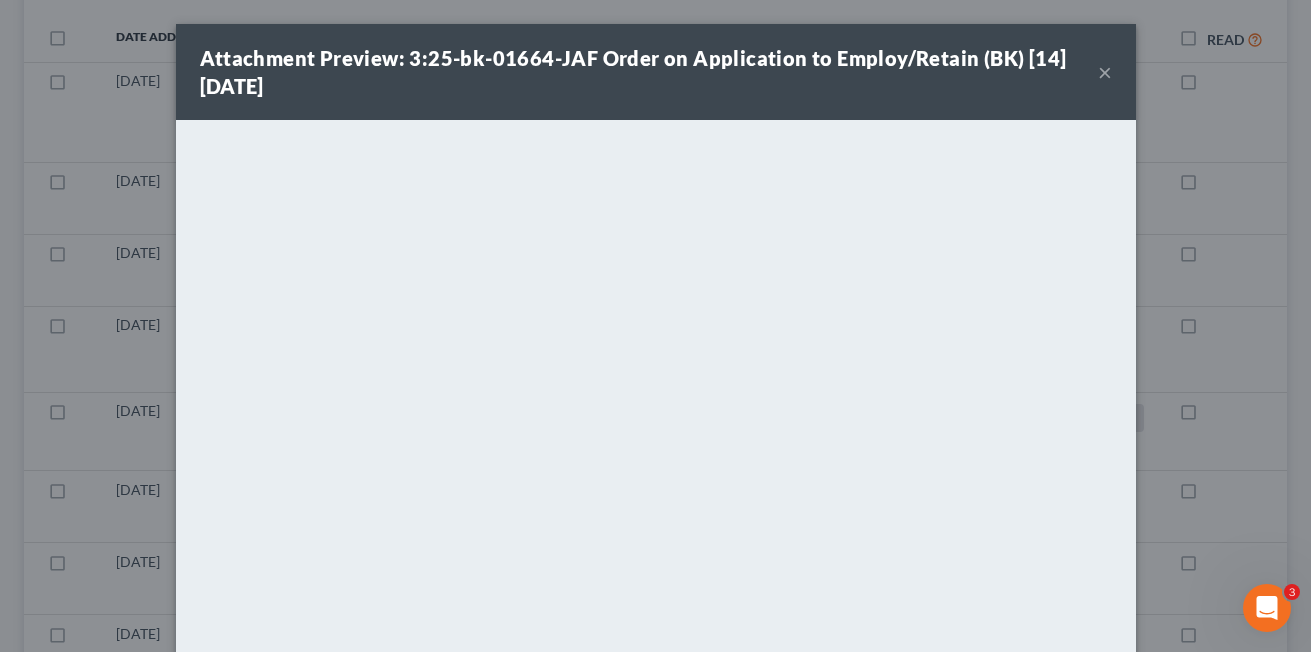 click on "×" at bounding box center [1105, 72] 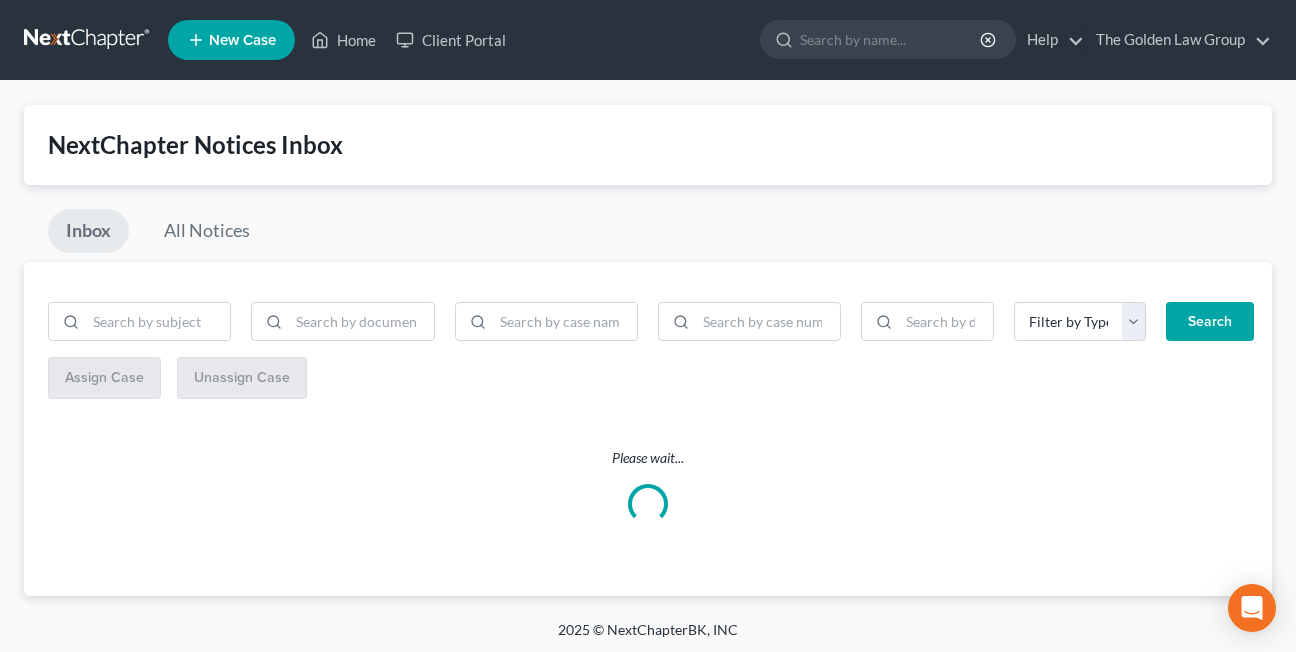 scroll, scrollTop: 4, scrollLeft: 0, axis: vertical 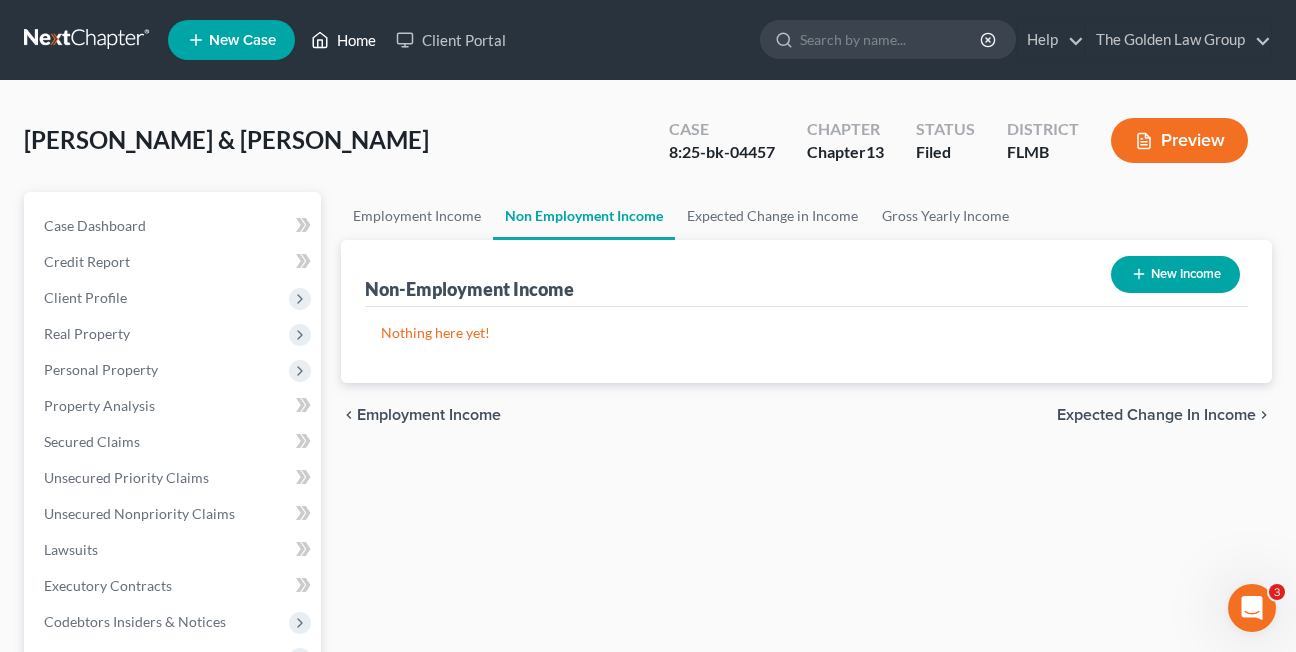click on "Home" at bounding box center [343, 40] 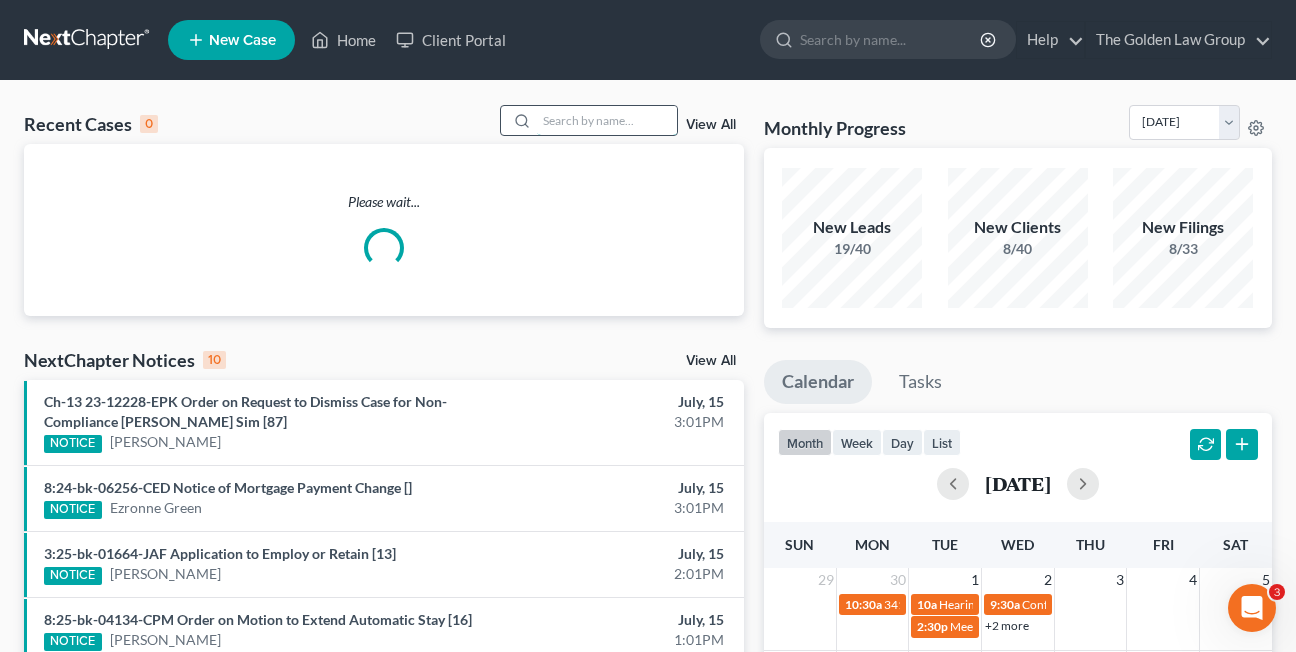 click at bounding box center (607, 120) 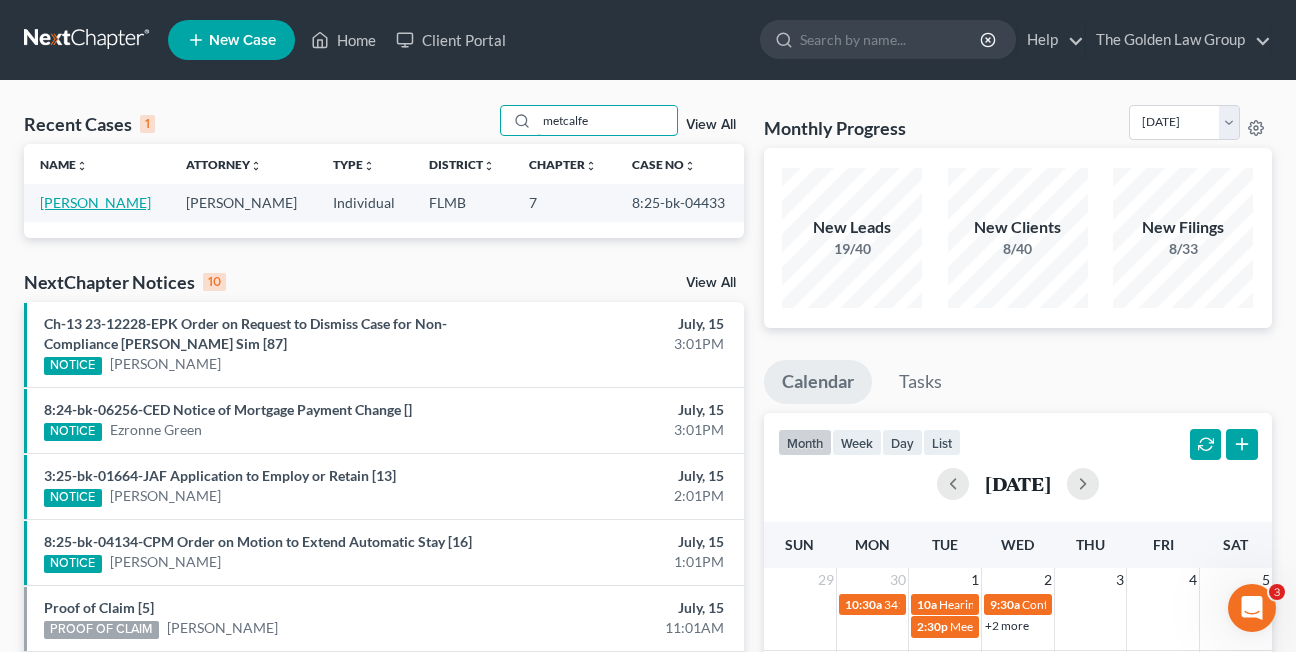 type on "metcalfe" 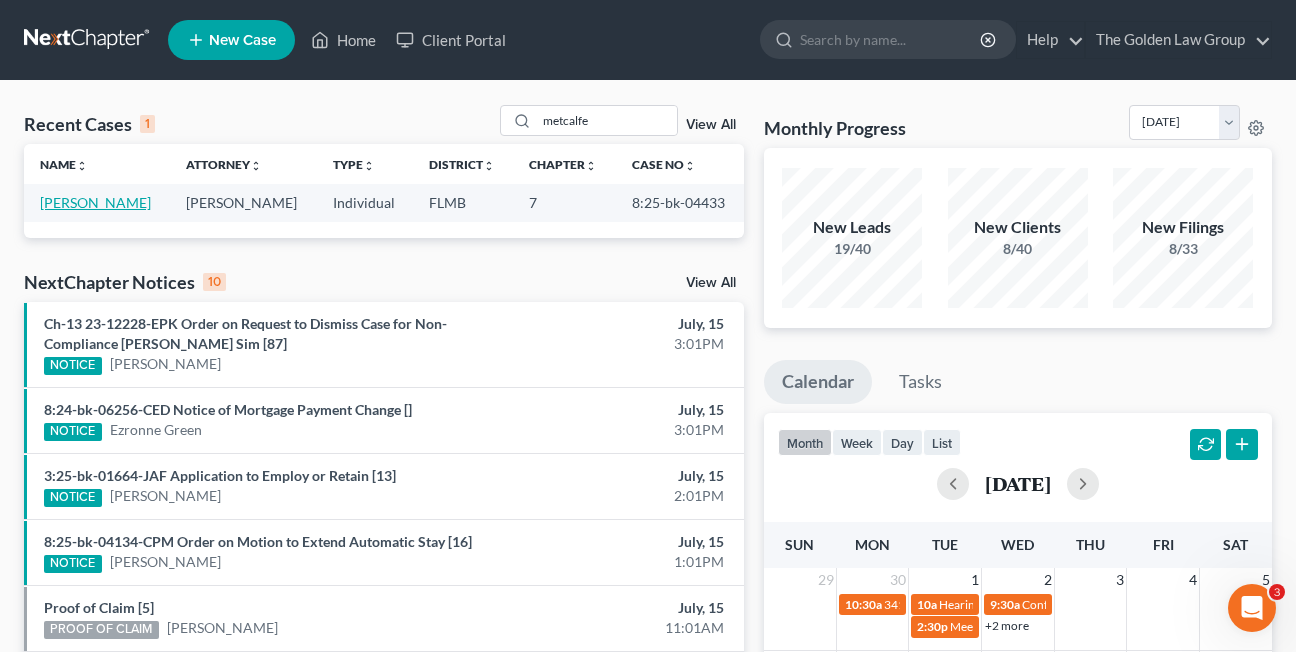 click on "[PERSON_NAME]" at bounding box center [95, 202] 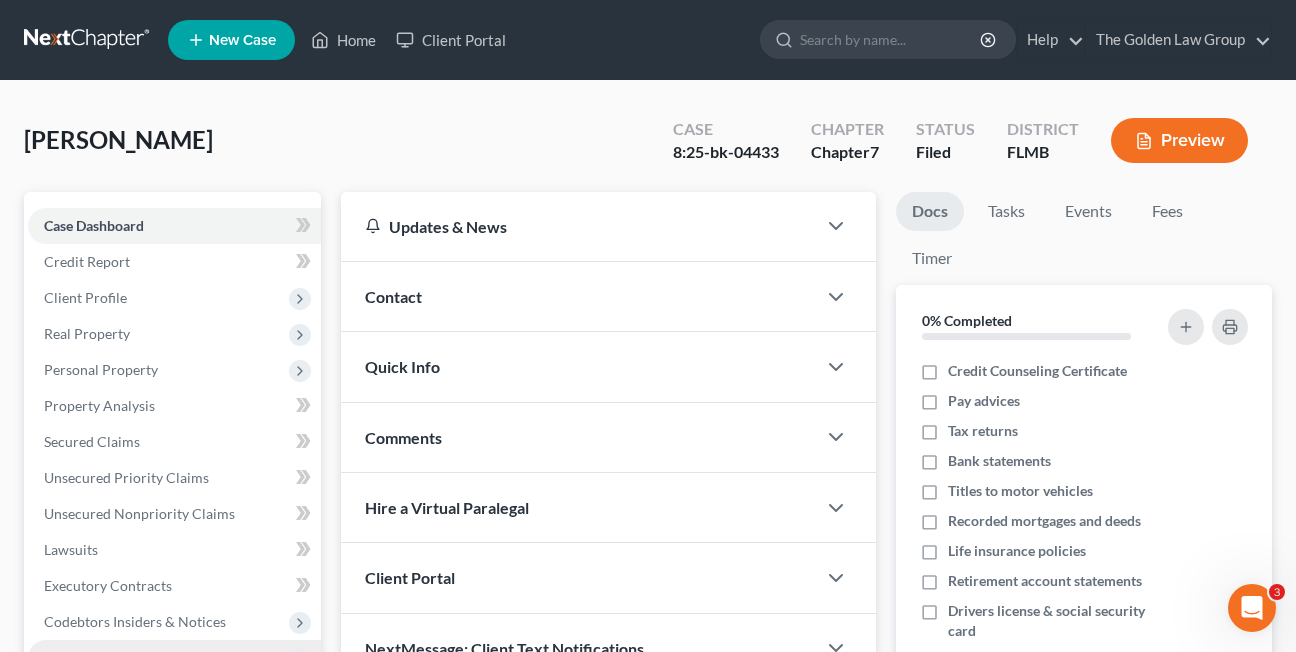 scroll, scrollTop: 200, scrollLeft: 0, axis: vertical 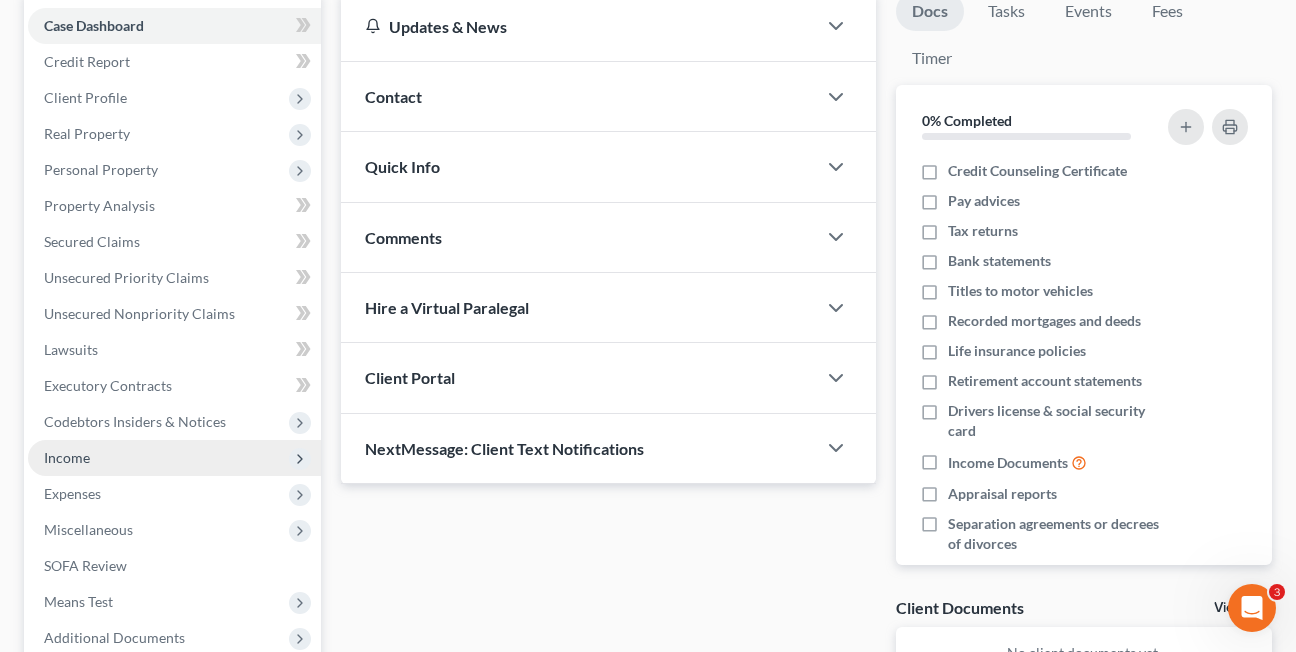 click on "Income" at bounding box center [174, 458] 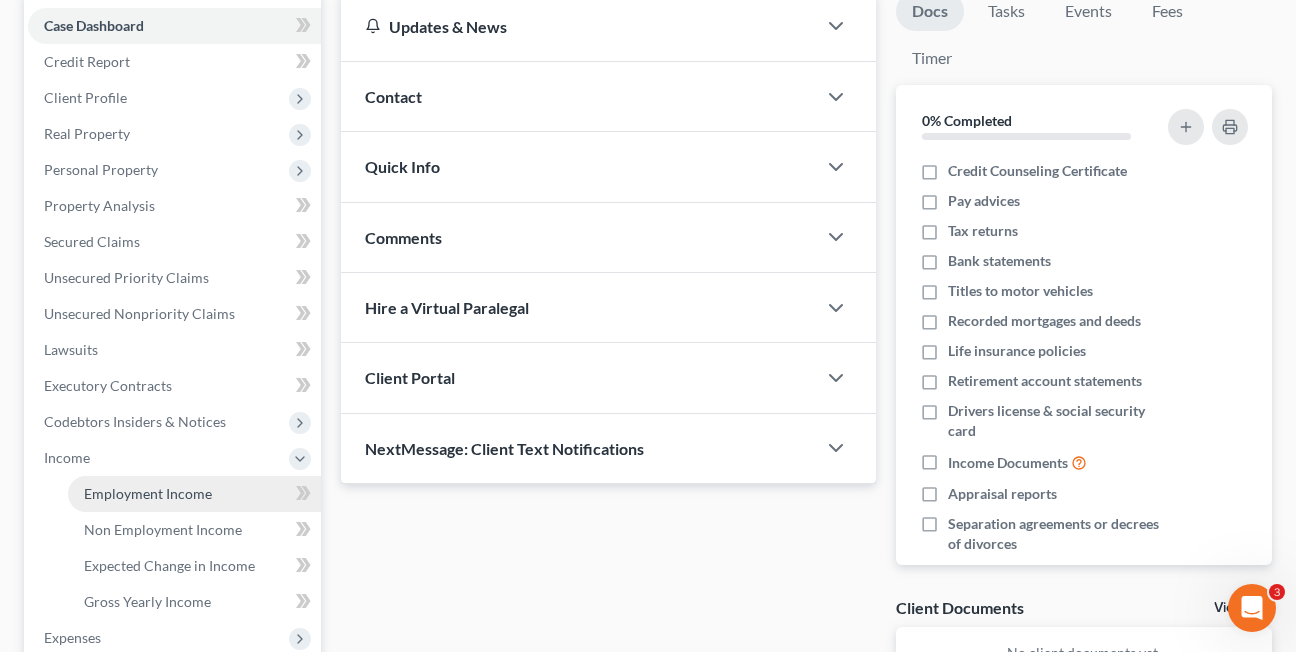 click on "Employment Income" at bounding box center (148, 493) 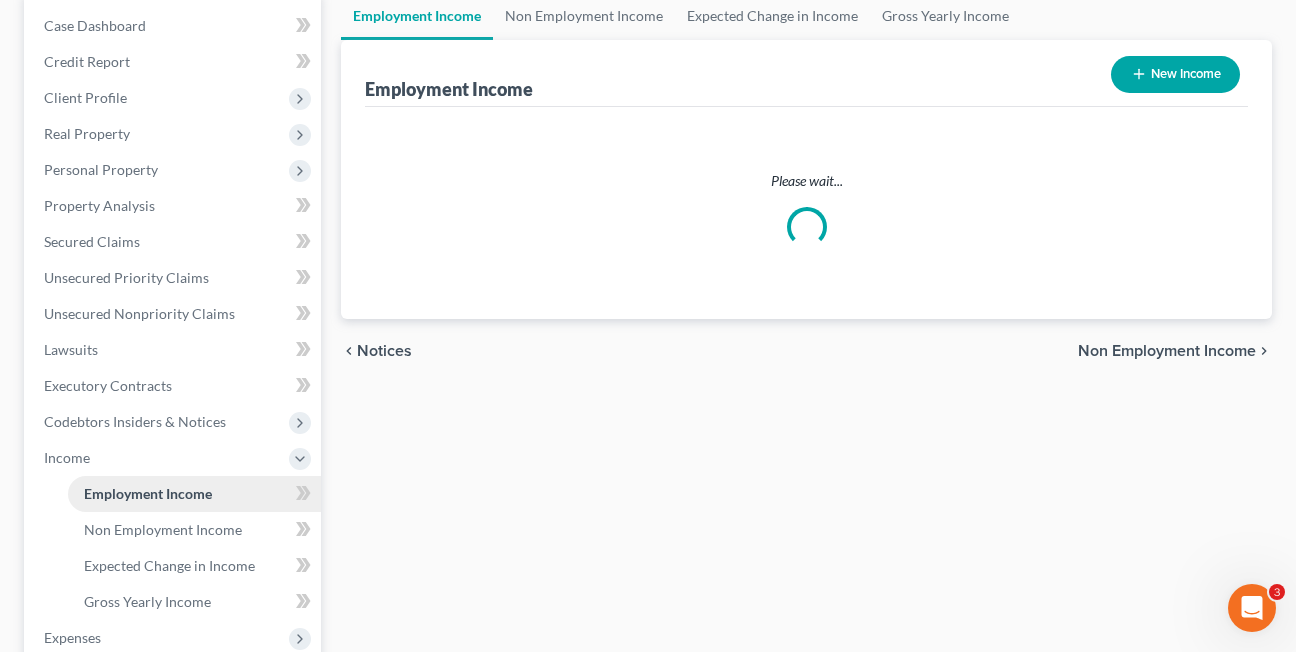 scroll, scrollTop: 0, scrollLeft: 0, axis: both 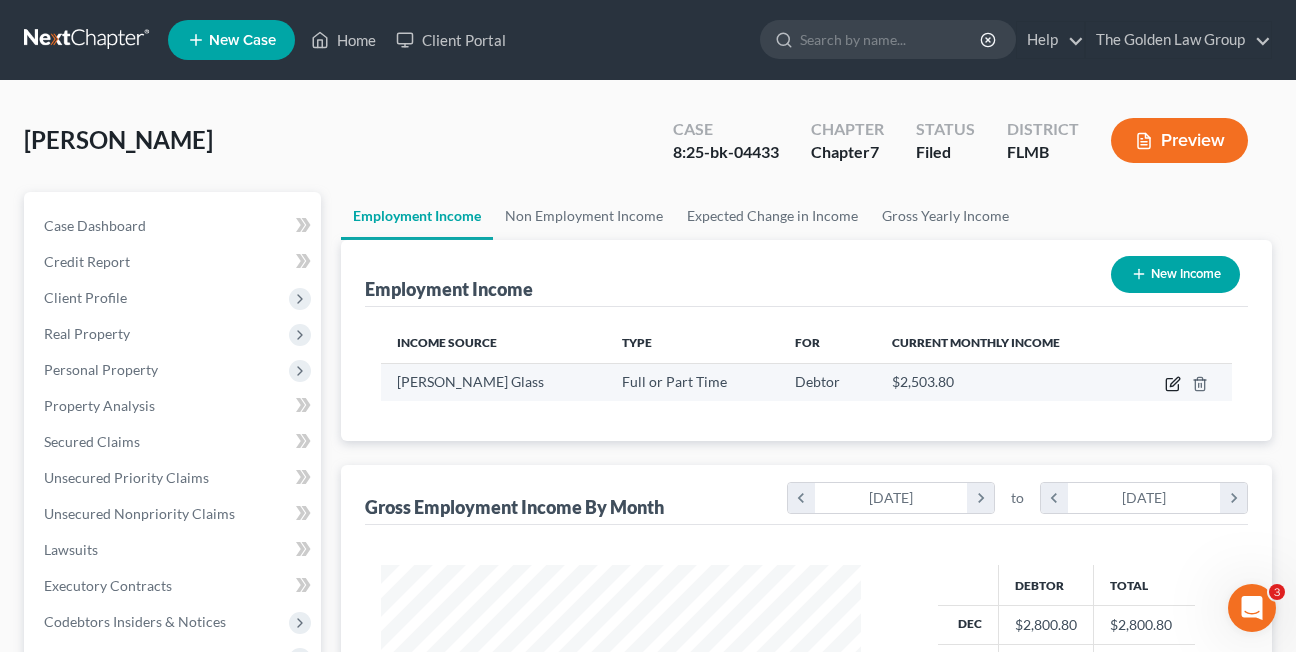 click 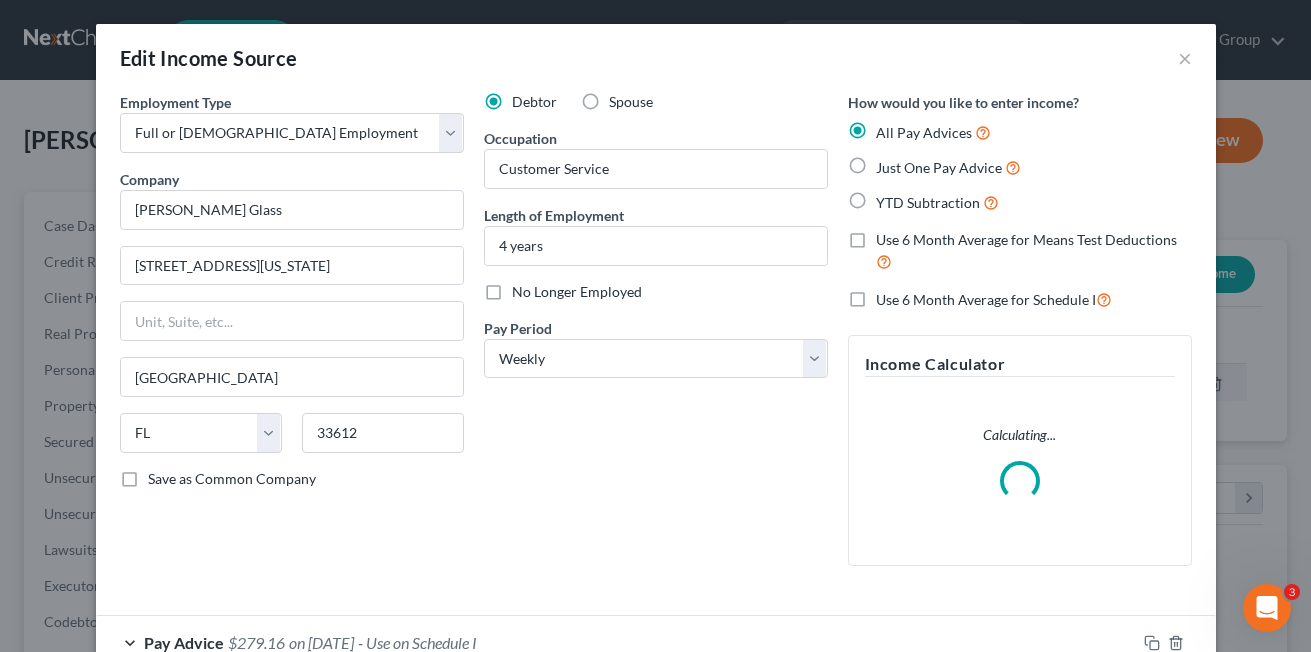 scroll, scrollTop: 999642, scrollLeft: 999474, axis: both 